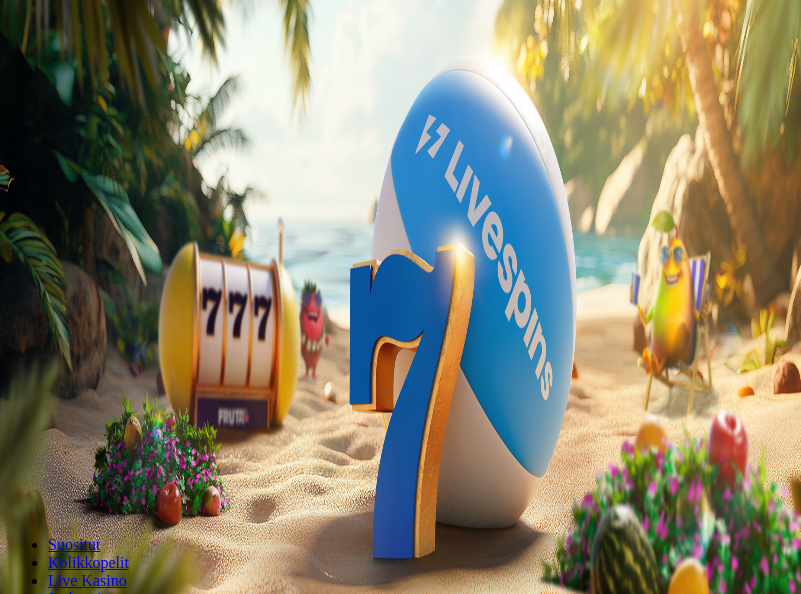 scroll, scrollTop: 0, scrollLeft: 0, axis: both 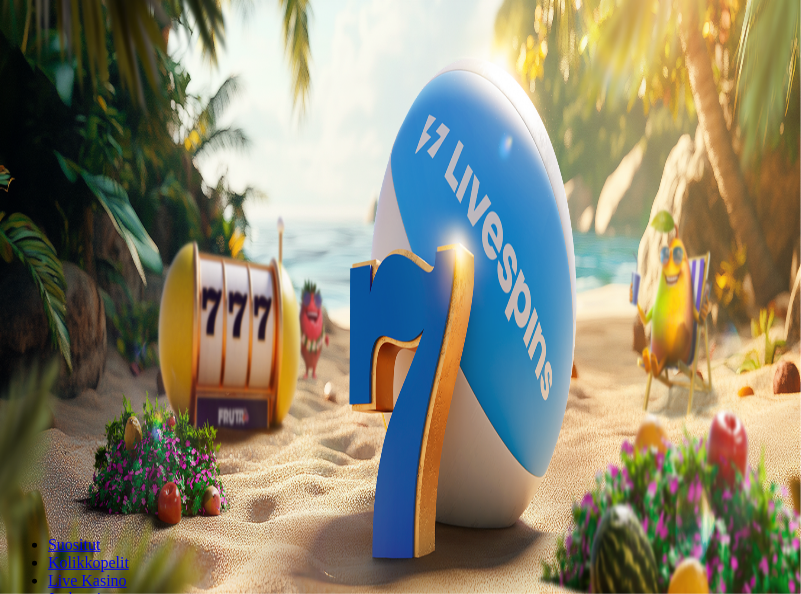 type on "**" 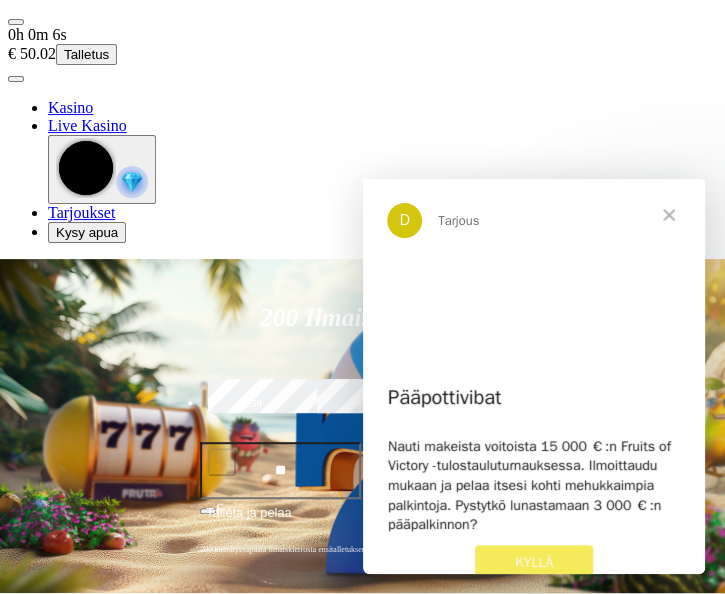 scroll, scrollTop: 0, scrollLeft: 0, axis: both 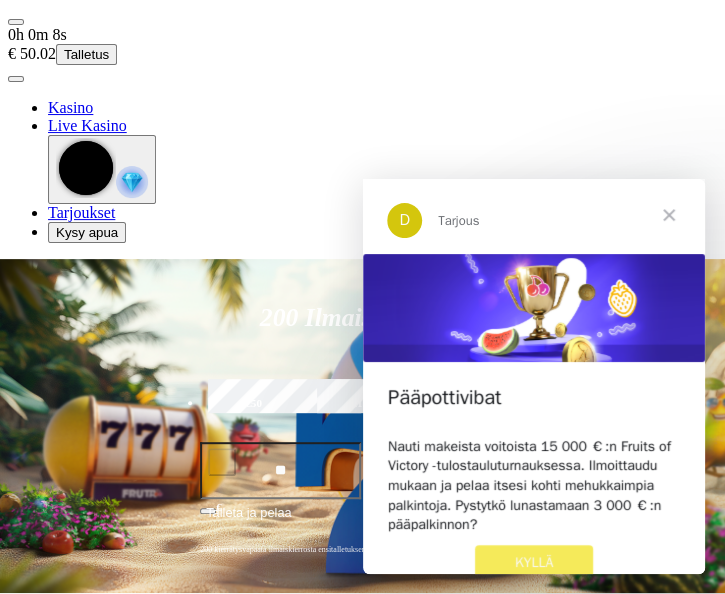 click at bounding box center (669, 215) 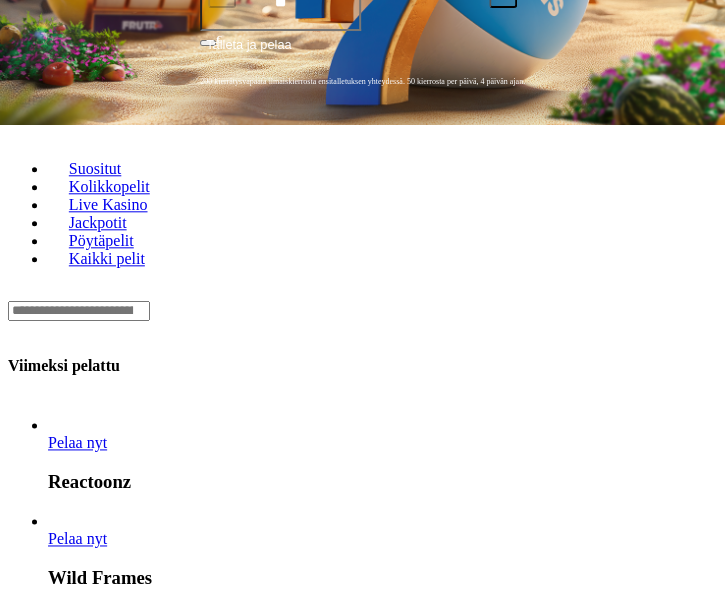 scroll, scrollTop: 480, scrollLeft: 0, axis: vertical 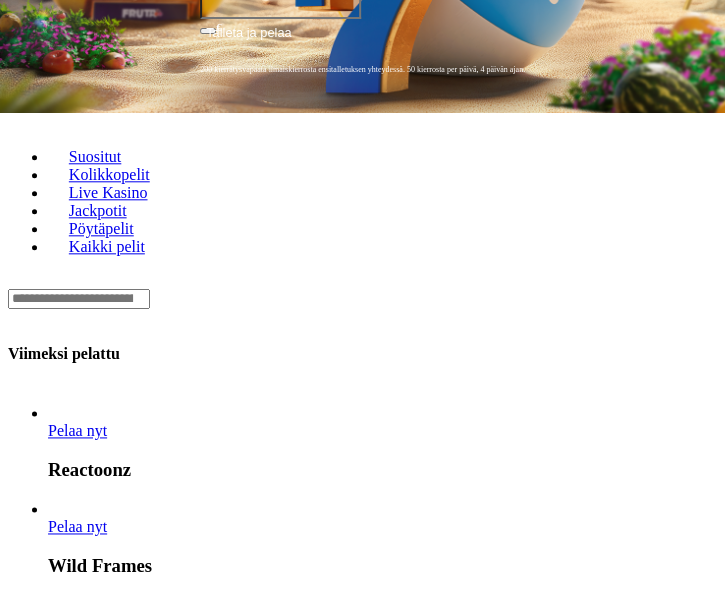 click on "Pelaa nyt" at bounding box center [77, 430] 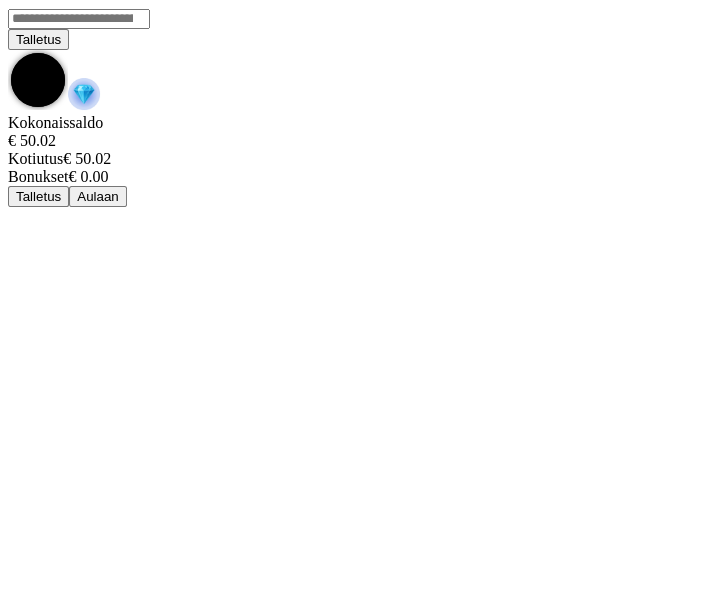 scroll, scrollTop: 0, scrollLeft: 0, axis: both 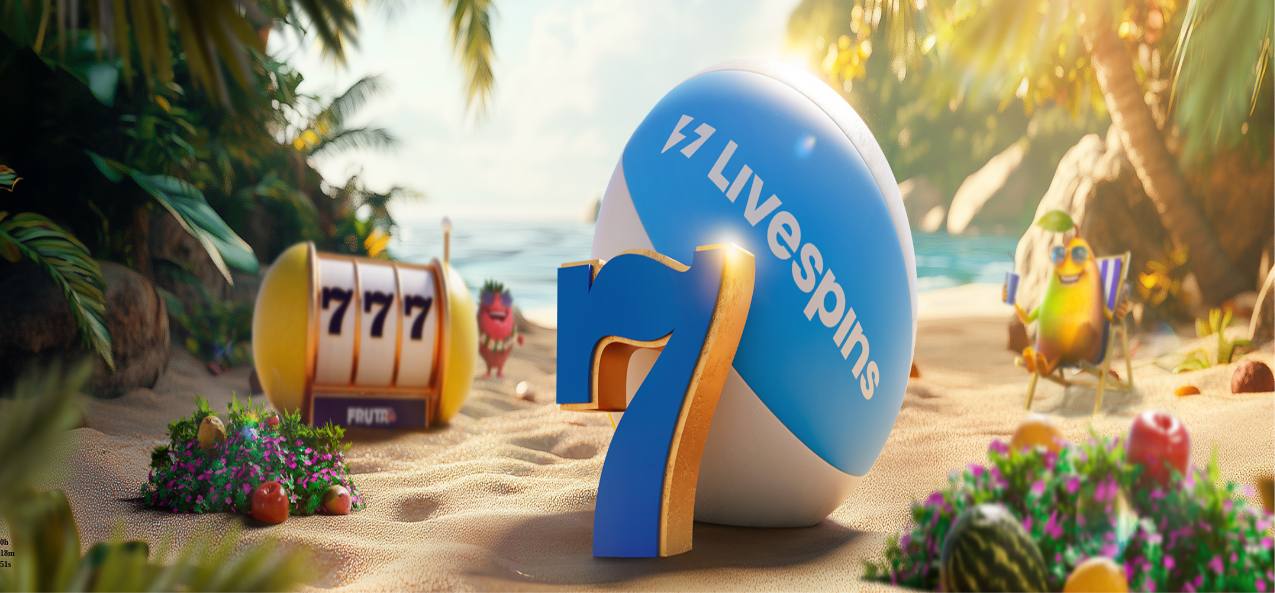 click at bounding box center [52, 363] 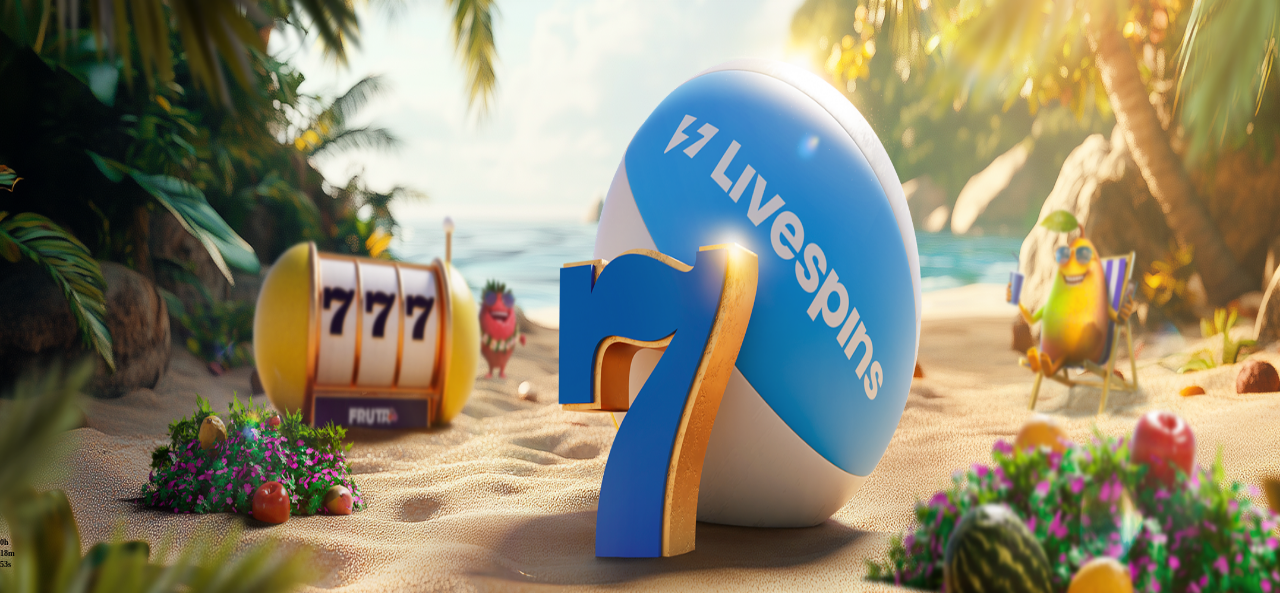 scroll, scrollTop: 114, scrollLeft: 0, axis: vertical 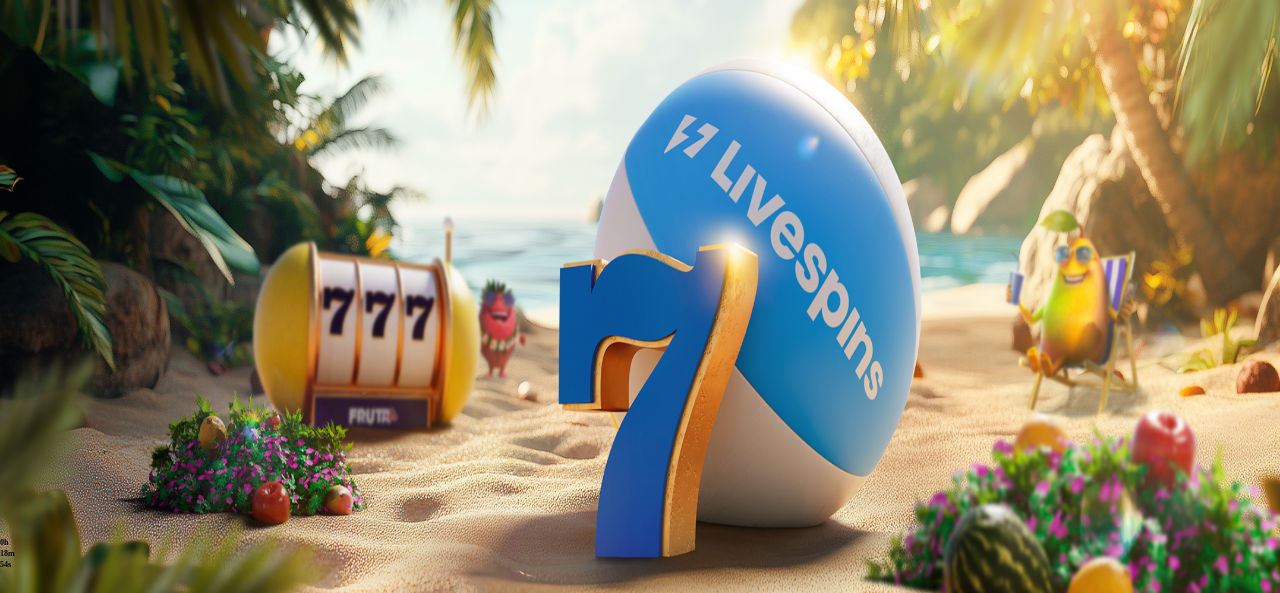 click on "Kysy apua" at bounding box center (87, 817) 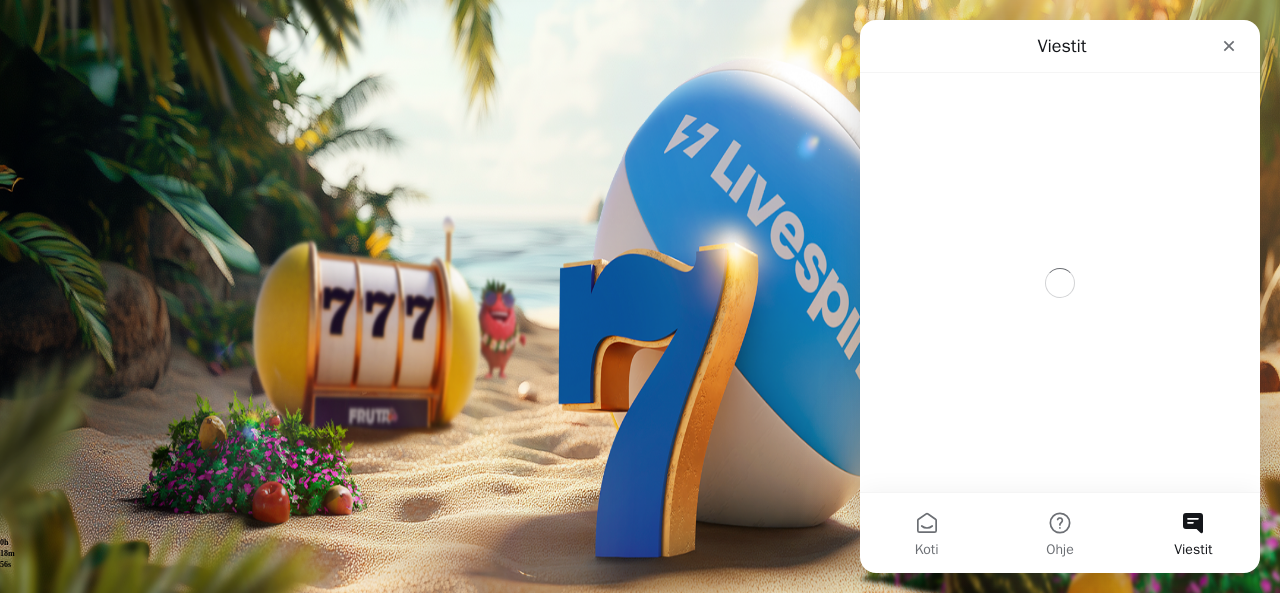 scroll, scrollTop: 0, scrollLeft: 0, axis: both 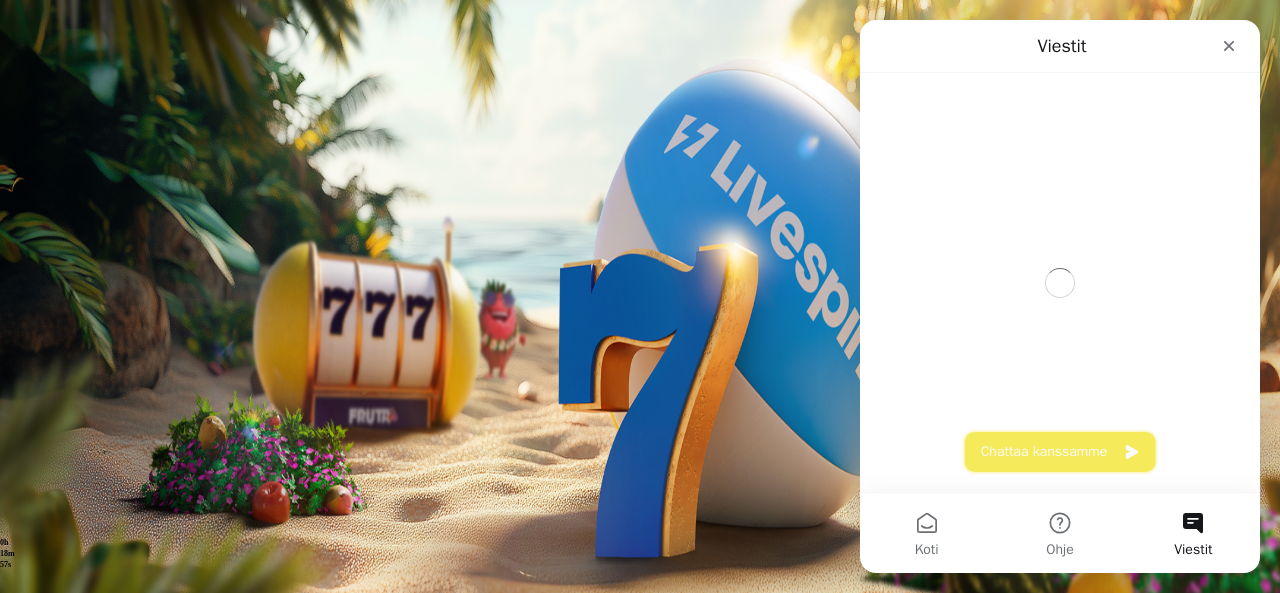 click on "Chattaa kanssamme" at bounding box center [1060, 452] 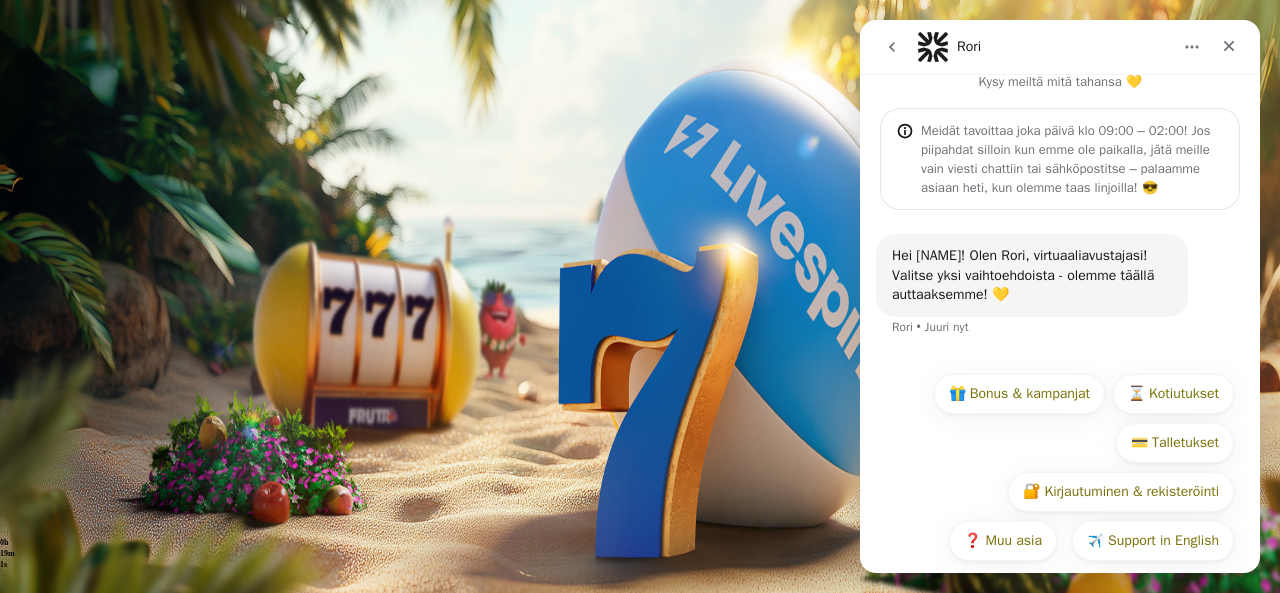 scroll, scrollTop: 38, scrollLeft: 0, axis: vertical 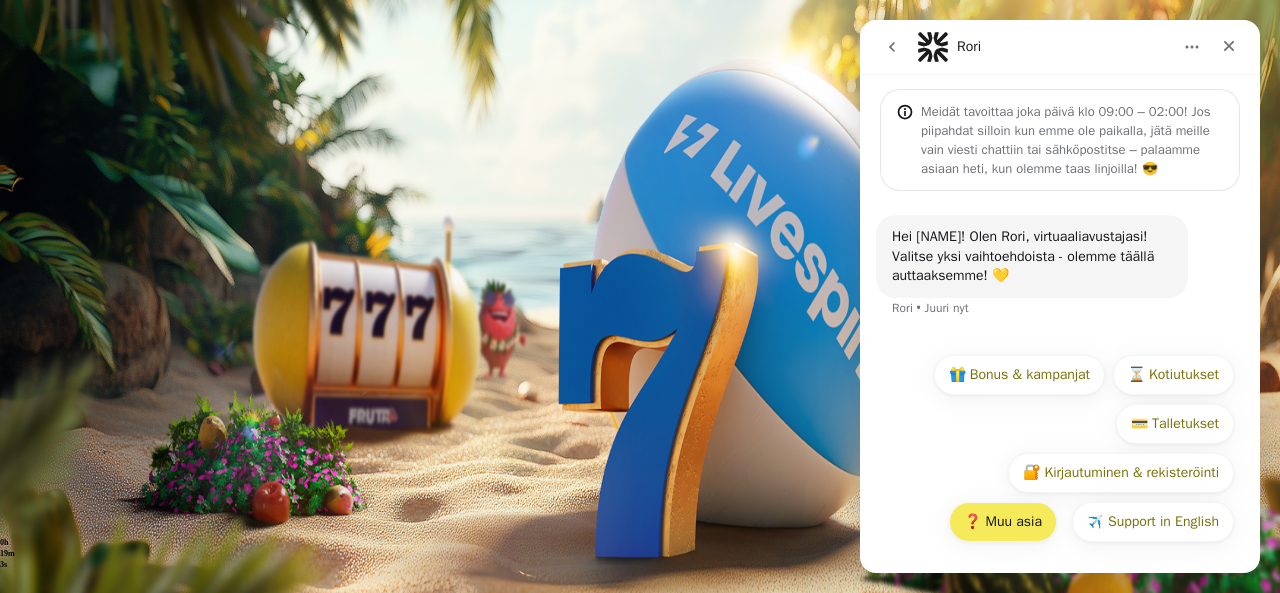 click on "❓ Muu asia" at bounding box center (1003, 522) 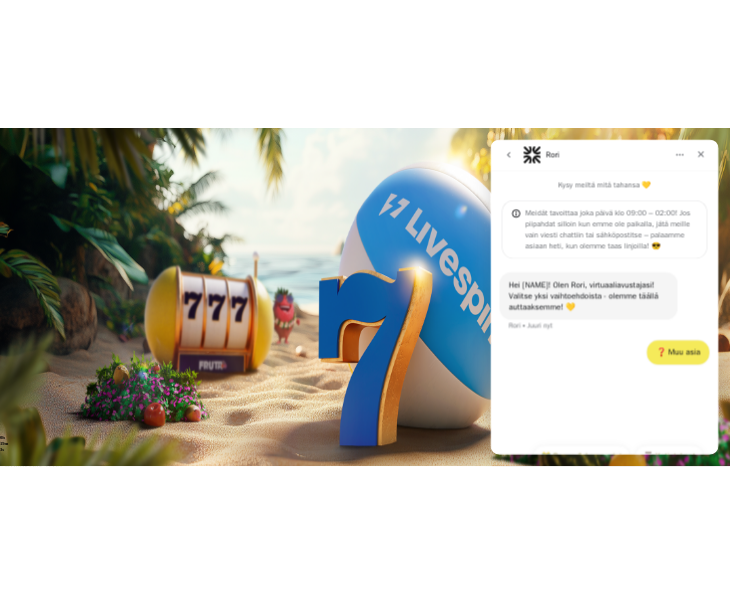 scroll, scrollTop: 0, scrollLeft: 0, axis: both 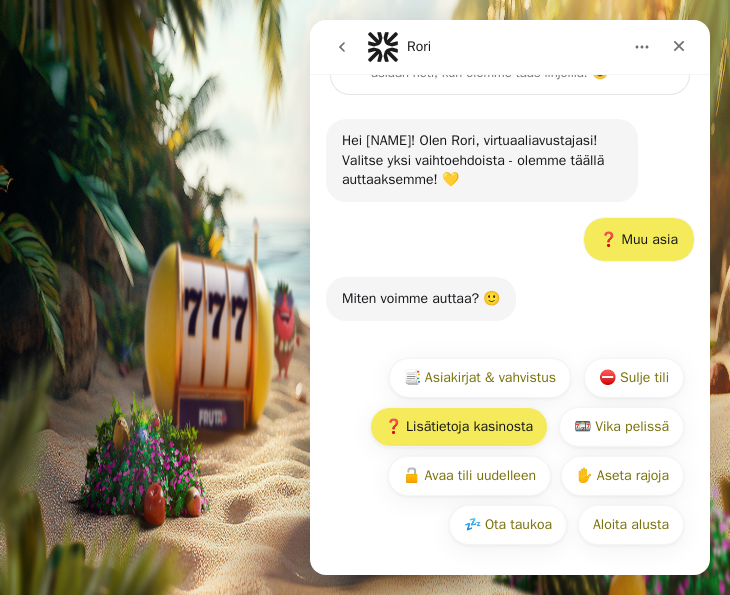 click on "❓ Lisätietoja kasinosta" at bounding box center (459, 427) 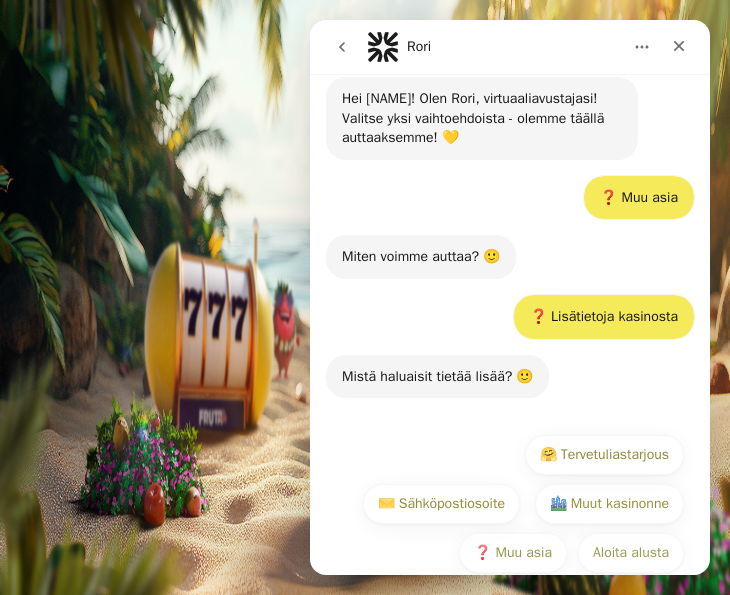 scroll, scrollTop: 205, scrollLeft: 0, axis: vertical 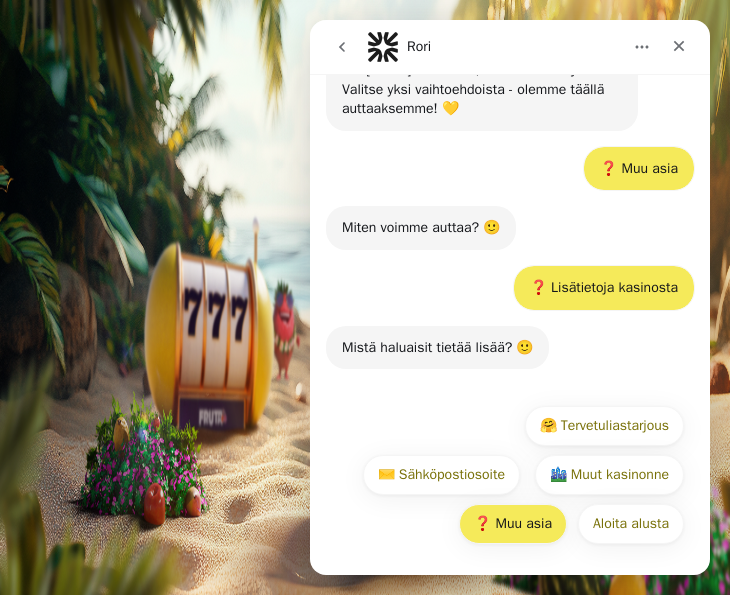 click on "❓ Muu asia" at bounding box center (513, 524) 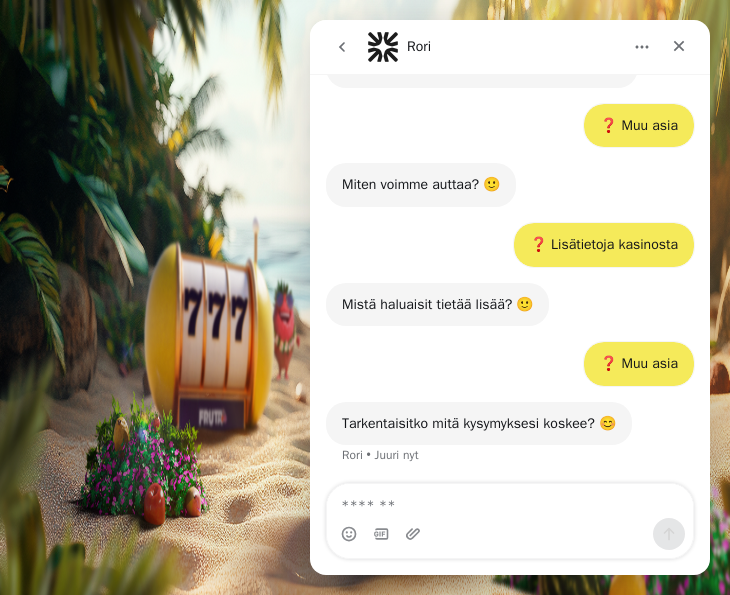 scroll, scrollTop: 250, scrollLeft: 0, axis: vertical 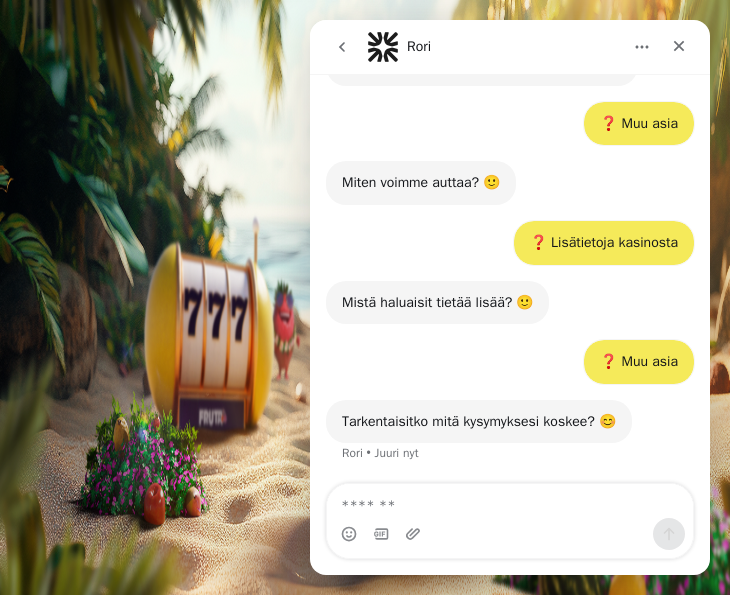 click at bounding box center (510, 501) 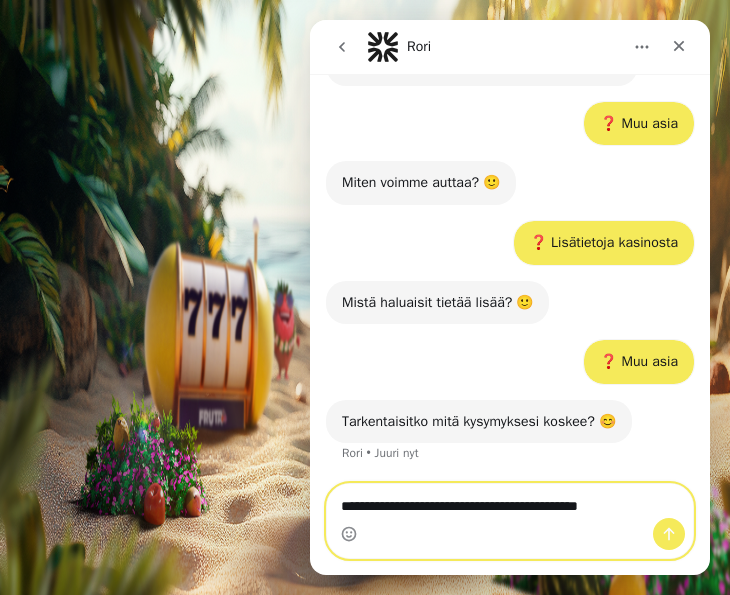 click on "**********" at bounding box center [510, 501] 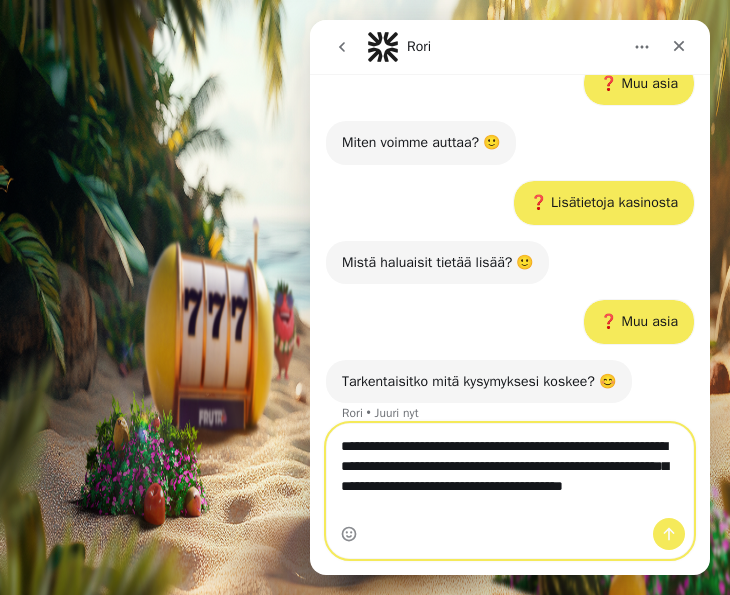 scroll, scrollTop: 310, scrollLeft: 0, axis: vertical 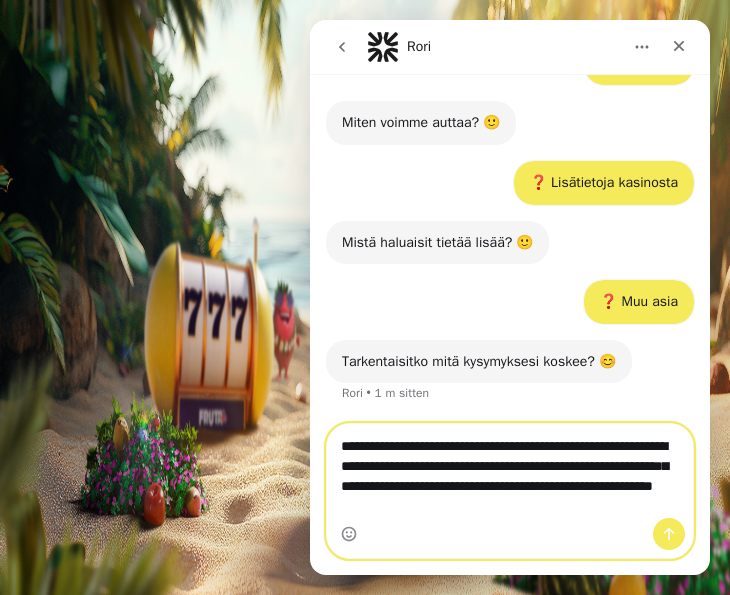 click on "**********" at bounding box center (510, 471) 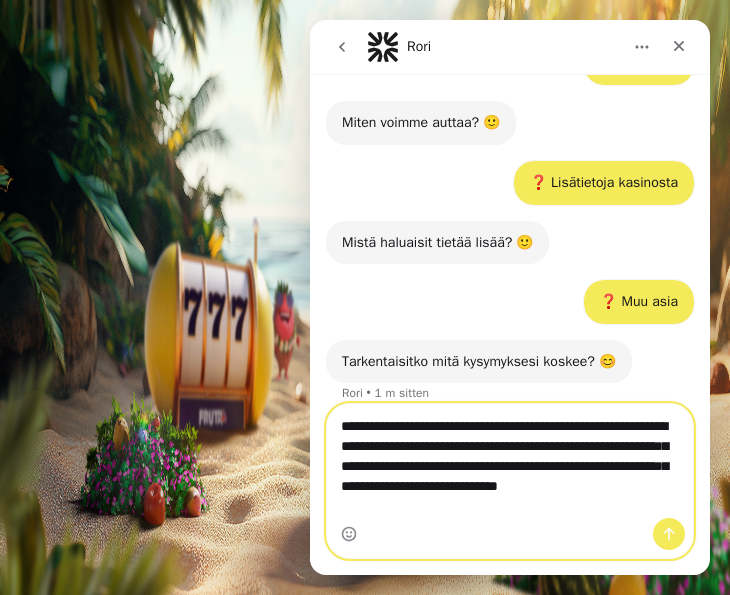 scroll, scrollTop: 330, scrollLeft: 0, axis: vertical 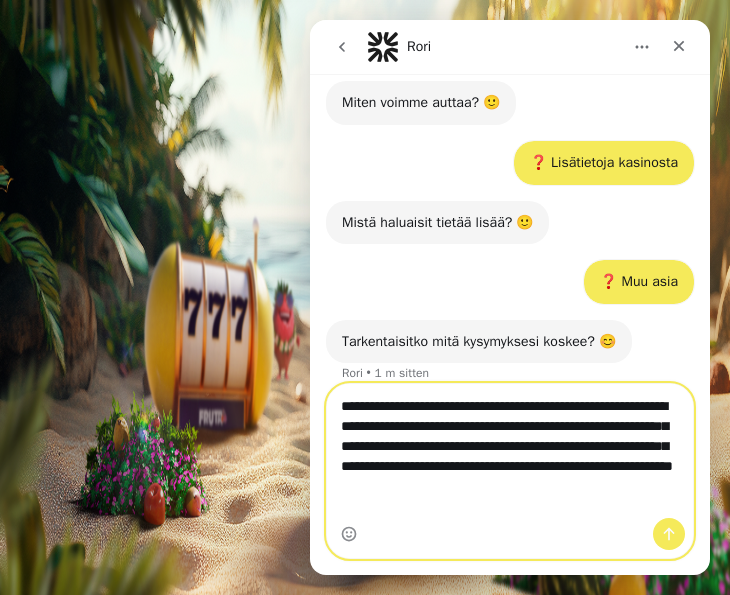 type on "**********" 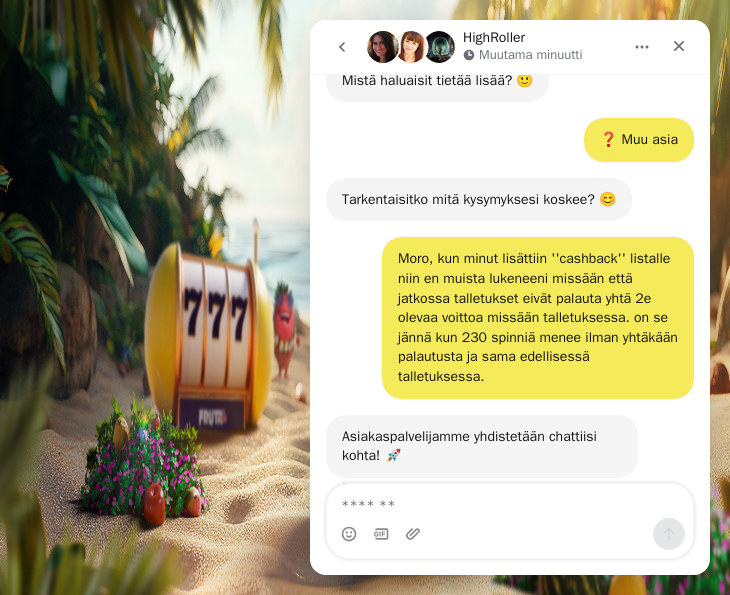 scroll, scrollTop: 486, scrollLeft: 0, axis: vertical 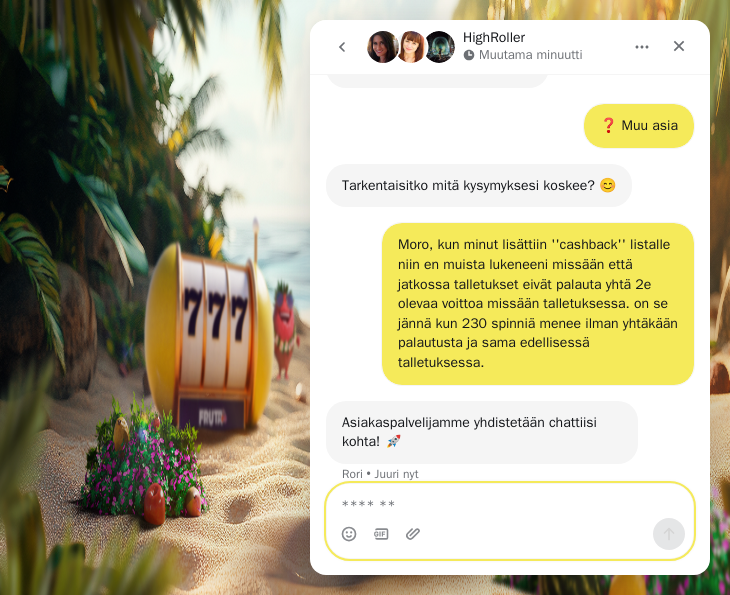 click at bounding box center [510, 501] 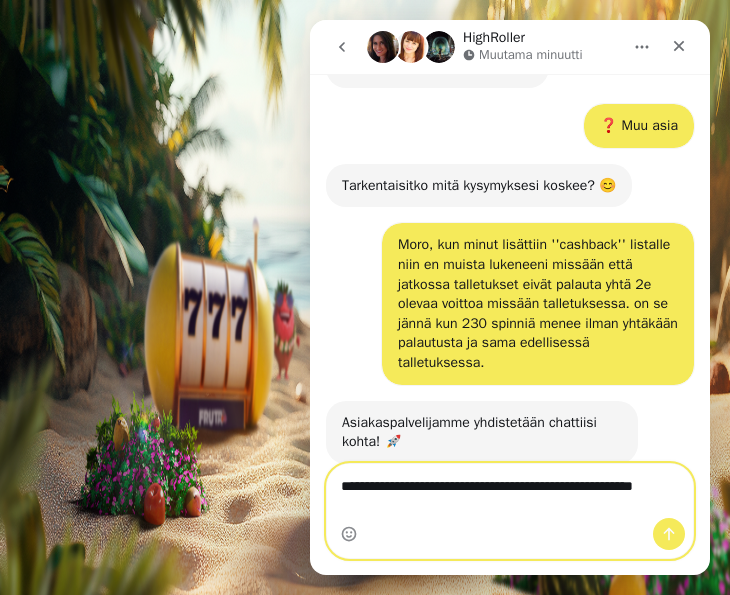 scroll, scrollTop: 506, scrollLeft: 0, axis: vertical 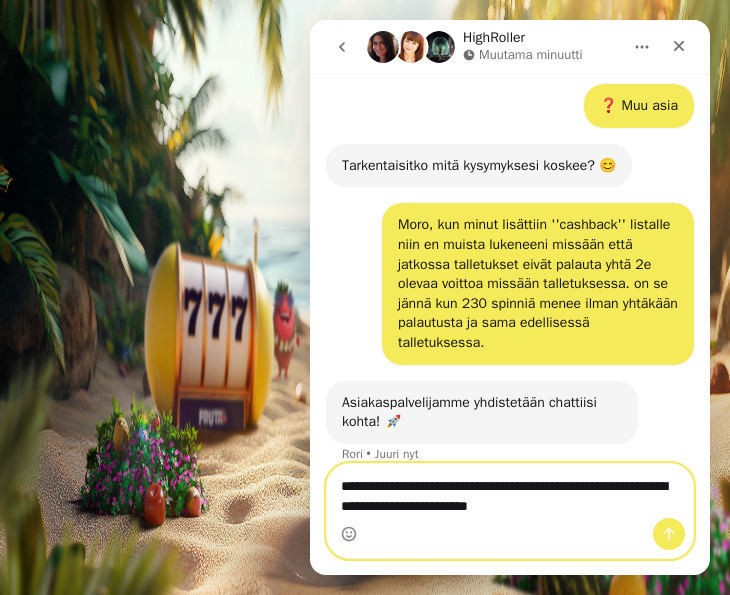 click on "**********" at bounding box center [510, 491] 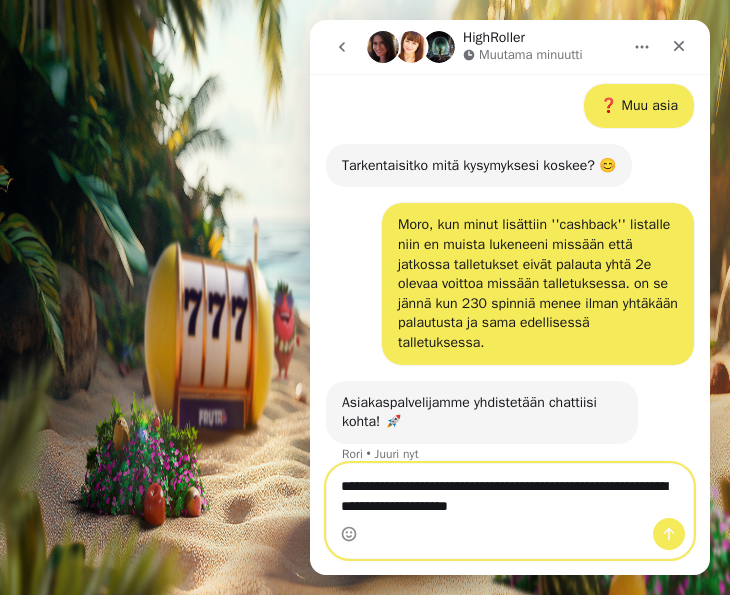click on "**********" at bounding box center [510, 491] 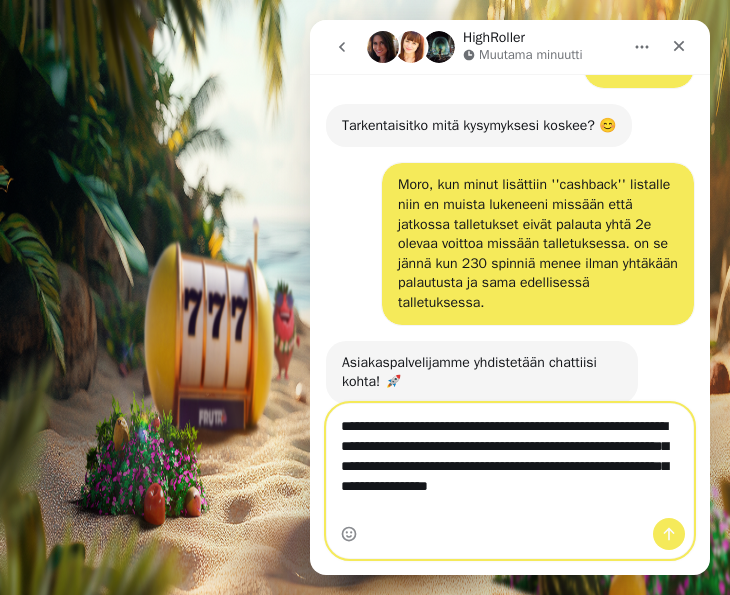 scroll, scrollTop: 566, scrollLeft: 0, axis: vertical 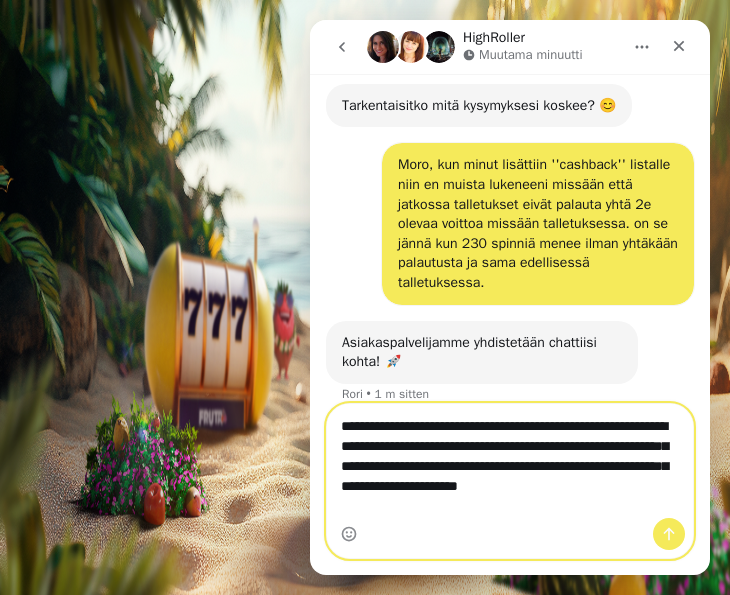 click on "**********" at bounding box center (510, 461) 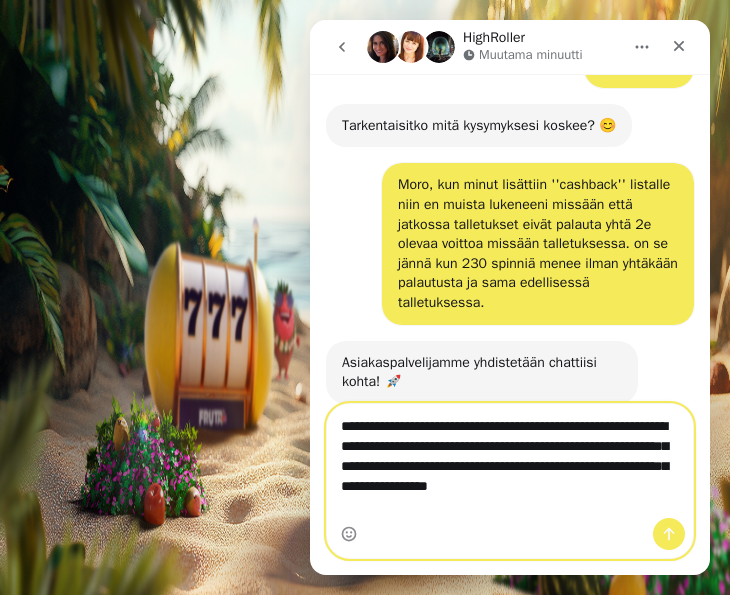 scroll, scrollTop: 566, scrollLeft: 0, axis: vertical 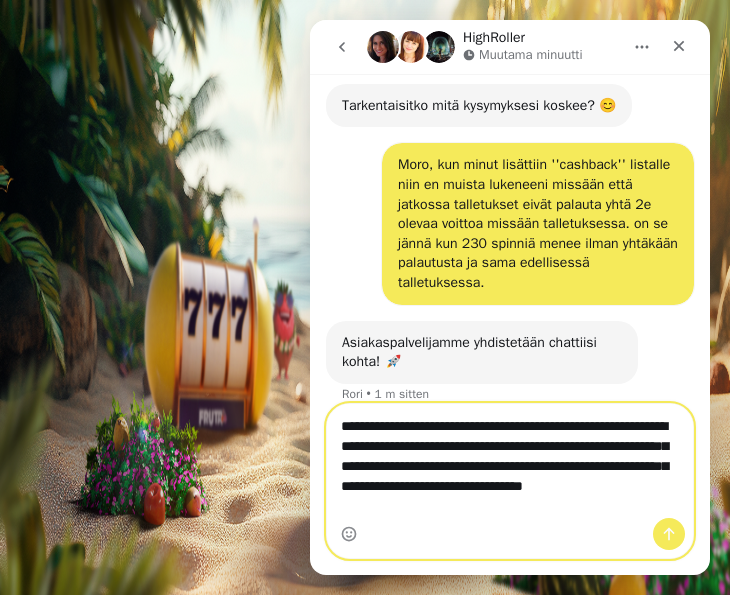 type on "**********" 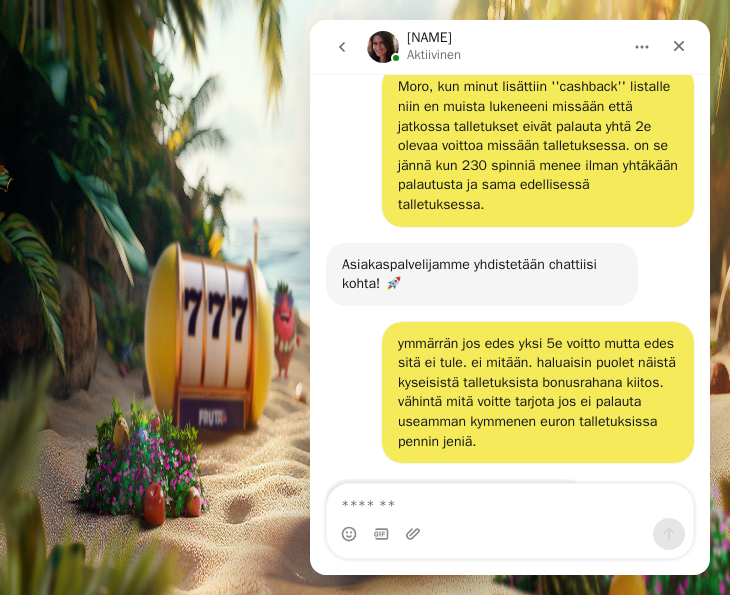 scroll, scrollTop: 703, scrollLeft: 0, axis: vertical 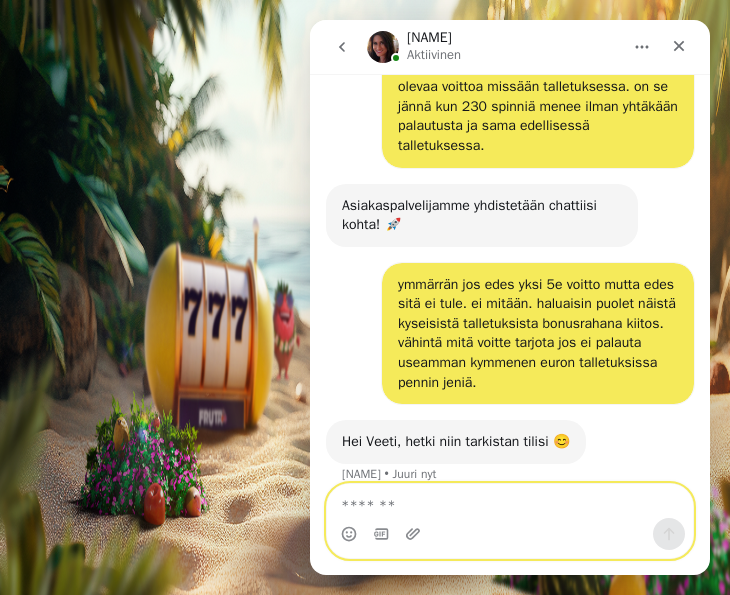 click at bounding box center [510, 501] 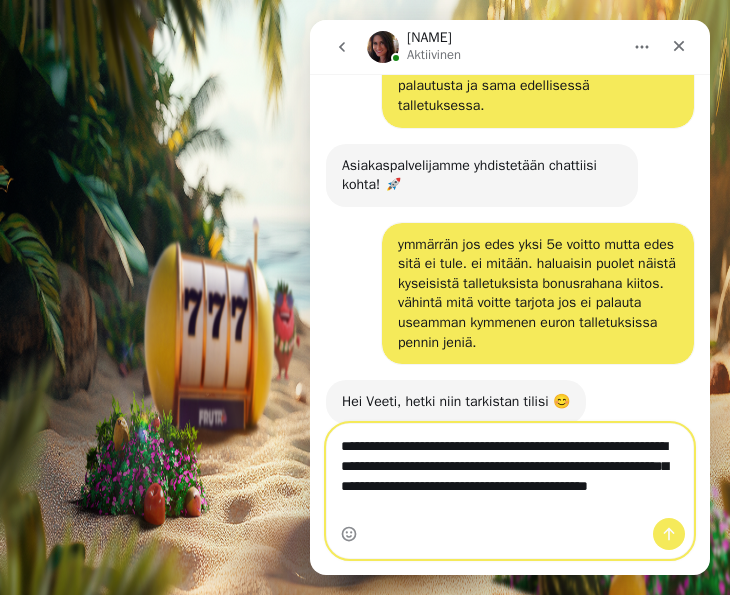 scroll, scrollTop: 763, scrollLeft: 0, axis: vertical 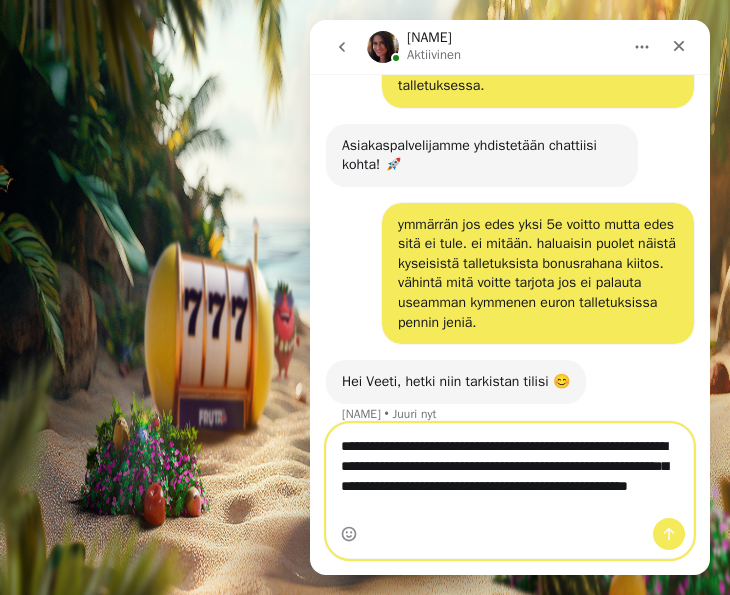 type on "**********" 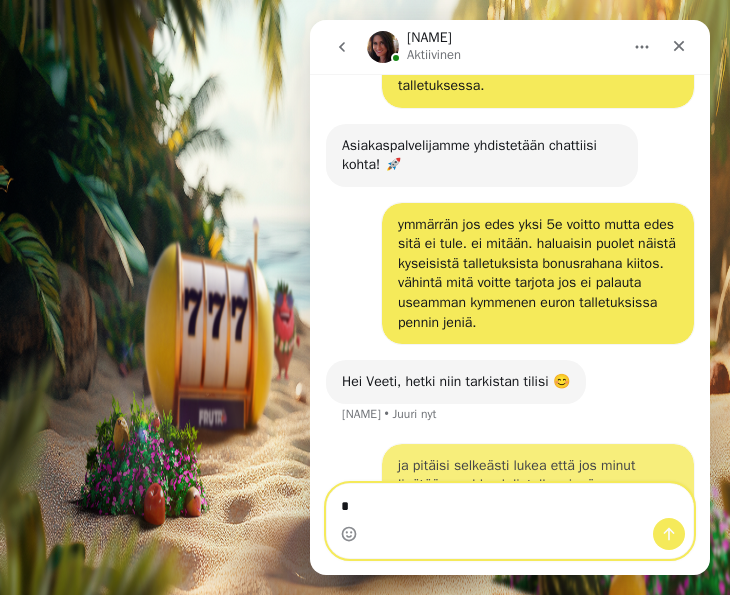 scroll, scrollTop: 841, scrollLeft: 0, axis: vertical 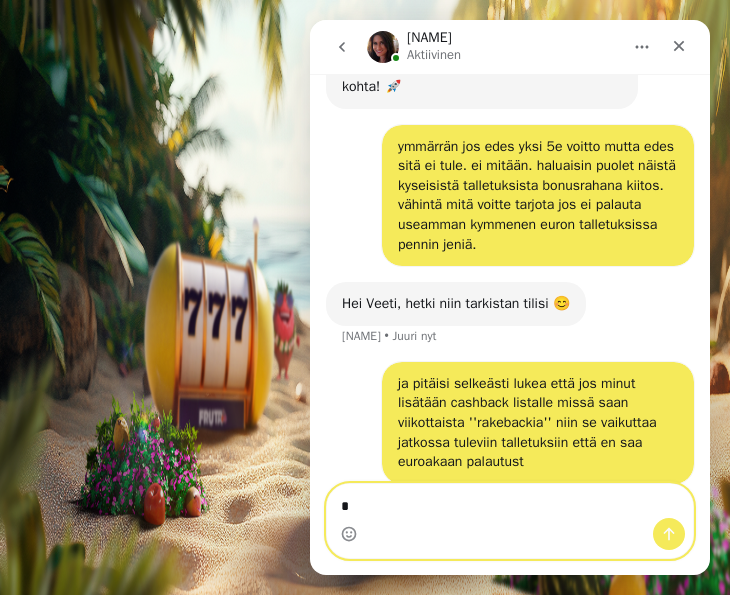 type on "*" 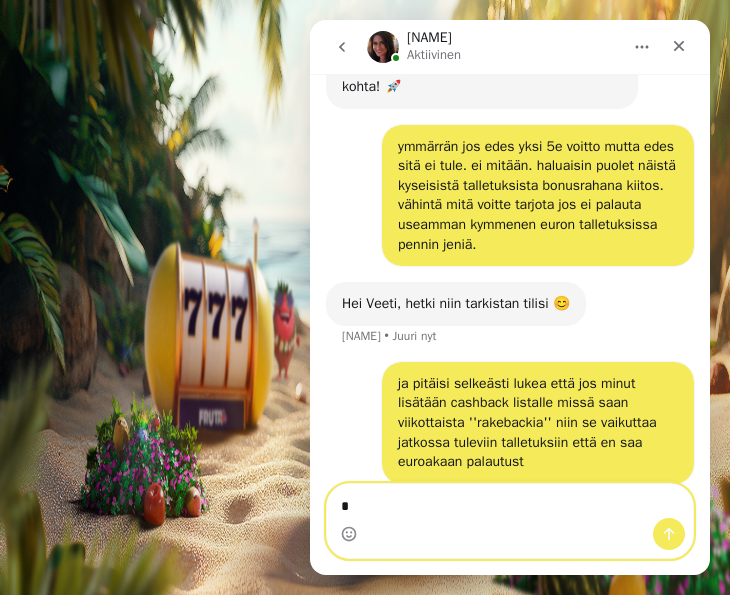 click on "*" at bounding box center (510, 501) 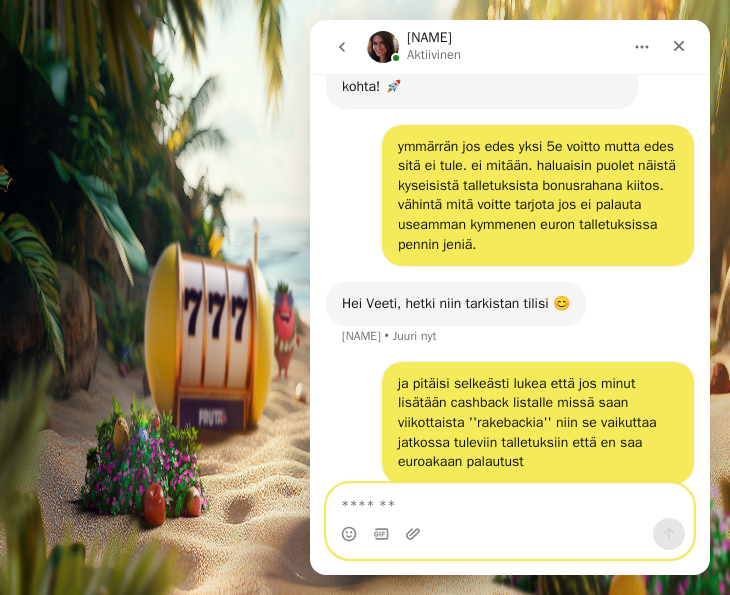click at bounding box center [510, 501] 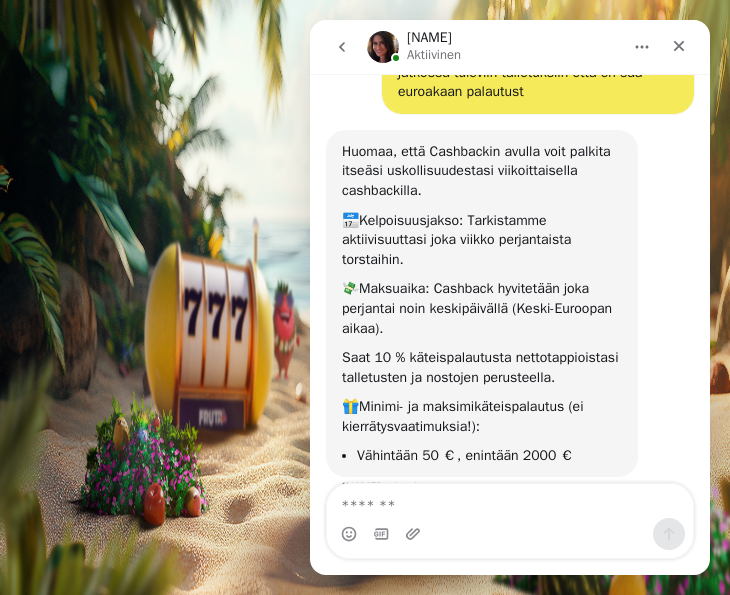 scroll, scrollTop: 1204, scrollLeft: 0, axis: vertical 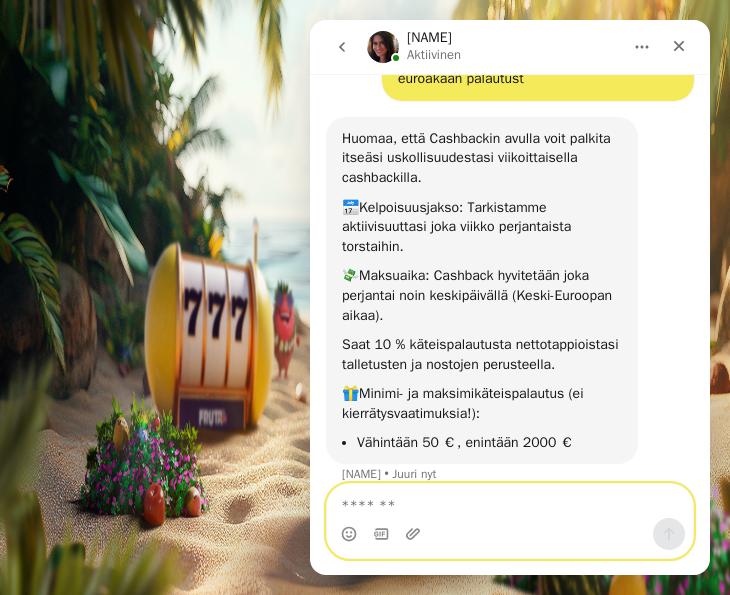 click at bounding box center (510, 501) 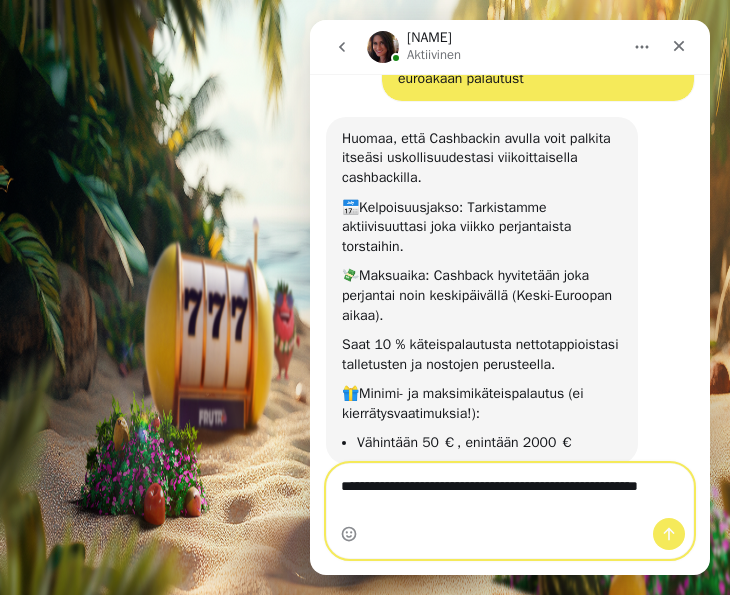 scroll, scrollTop: 1224, scrollLeft: 0, axis: vertical 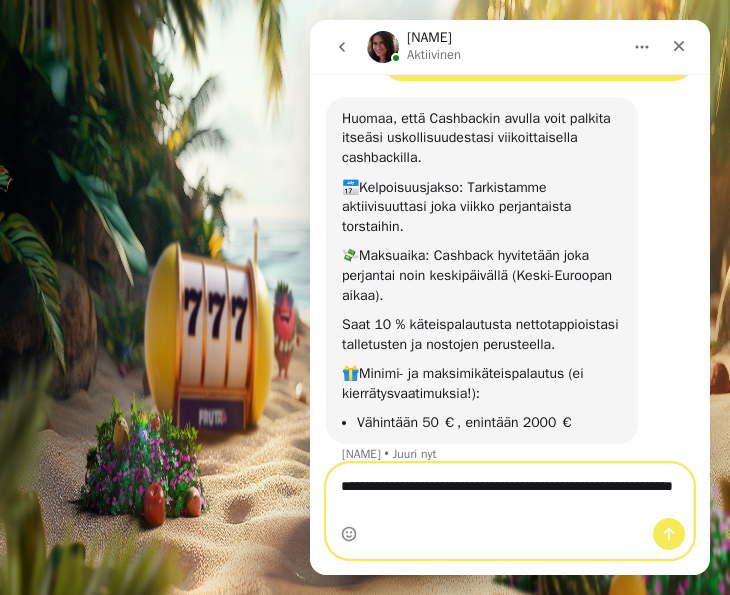 type on "**********" 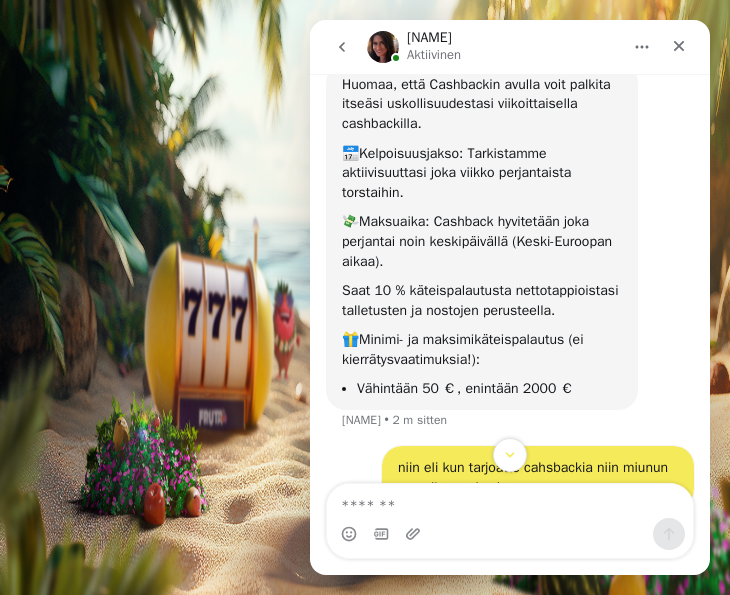 scroll, scrollTop: 1284, scrollLeft: 0, axis: vertical 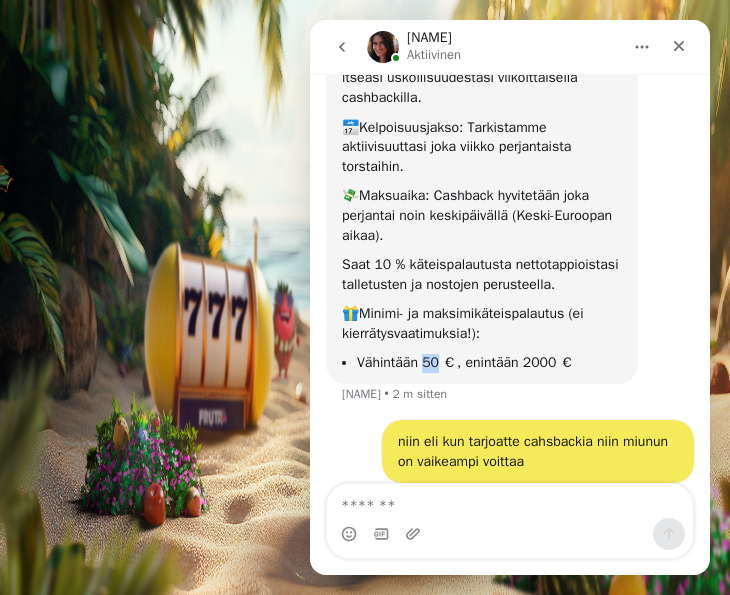 drag, startPoint x: 426, startPoint y: 342, endPoint x: 440, endPoint y: 343, distance: 14.035668 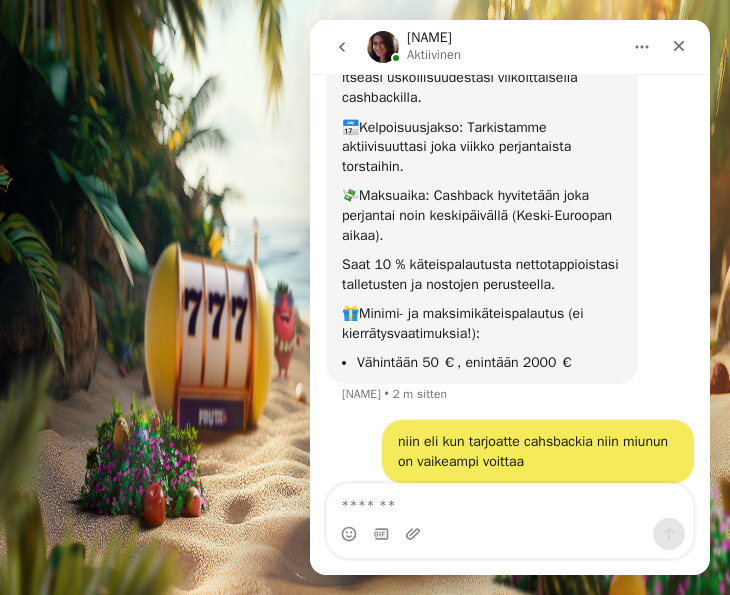 click on "Huomaa, että Cashbackin avulla voit palkita itseäsi uskollisuudestasi viikoittaisella cashbackilla.  📅  Kelpoisuusjakso  : Tarkistamme aktiivisuuttasi joka viikko perjantaista torstaihin.  💸  Maksuaika  : Cashback hyvitetään joka perjantai noin keskipäivällä (Keski-Euroopan aikaa).  Saat 10 % käteispalautusta nettotappioistasi talletusten ja nostojen perusteella.  🎁  Minimi- ja maksimikäteispalautus (ei kierrätysvaatimuksia!): Vähintään 50 €, enintään 2000 € [FIRST]    •   2 m sitten" at bounding box center [482, 210] 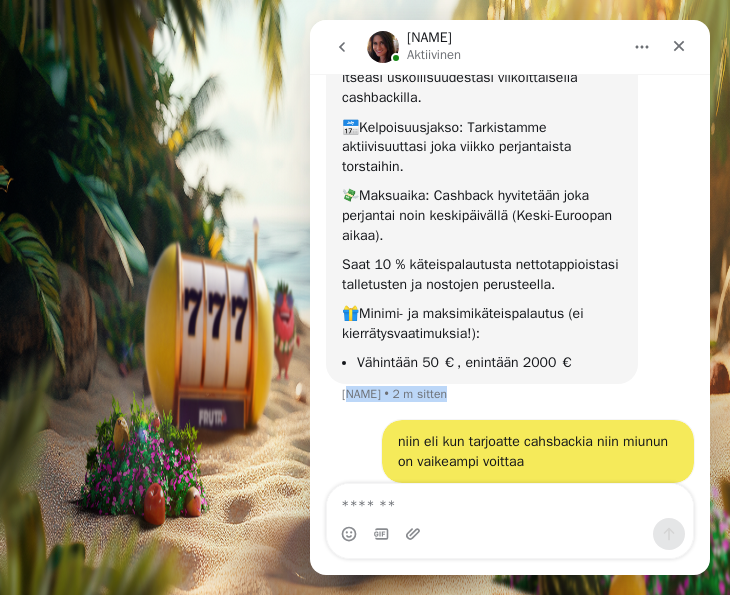 drag, startPoint x: 433, startPoint y: 375, endPoint x: 348, endPoint y: 379, distance: 85.09406 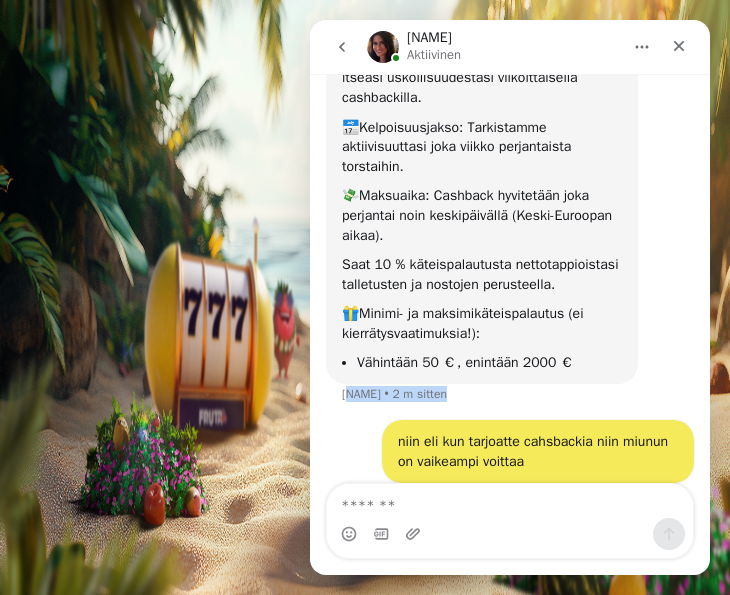 scroll, scrollTop: 1402, scrollLeft: 0, axis: vertical 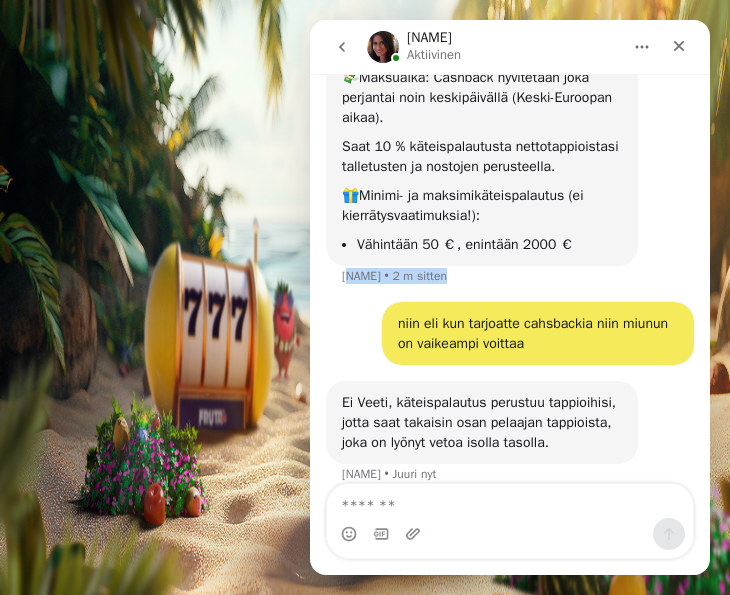 click on "🎁  Minimi- ja maksimikäteispalautus (ei kierrätysvaatimuksia!):" at bounding box center (482, 205) 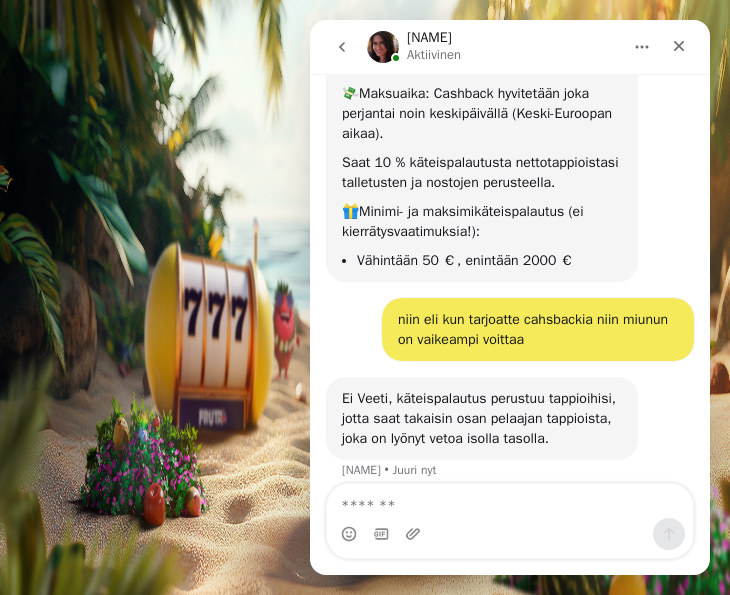 scroll, scrollTop: 1382, scrollLeft: 0, axis: vertical 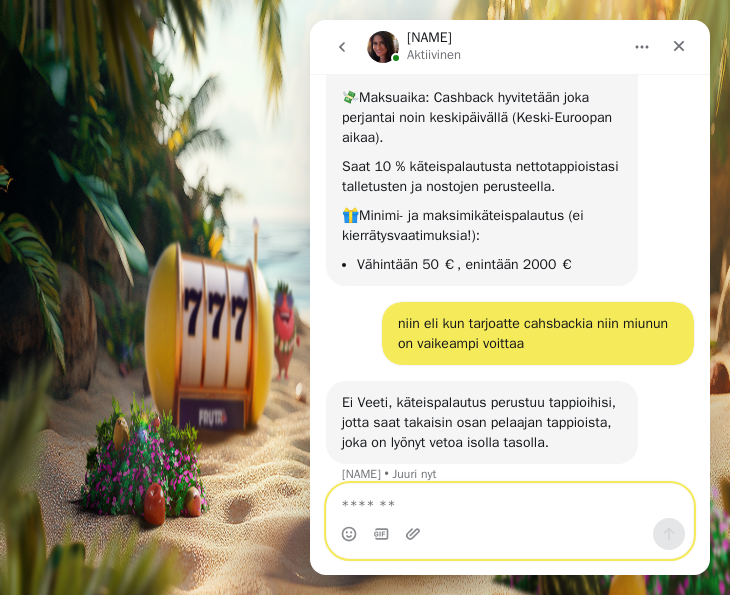 click at bounding box center (510, 501) 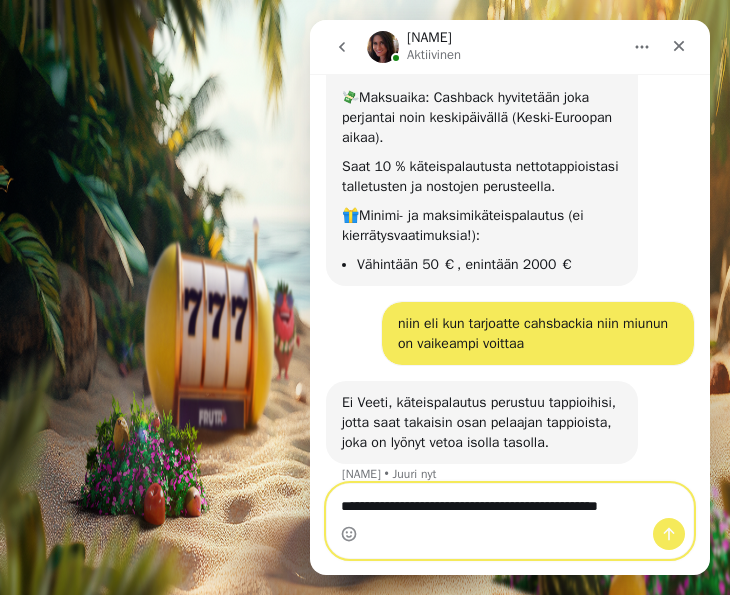 click on "**********" at bounding box center [510, 501] 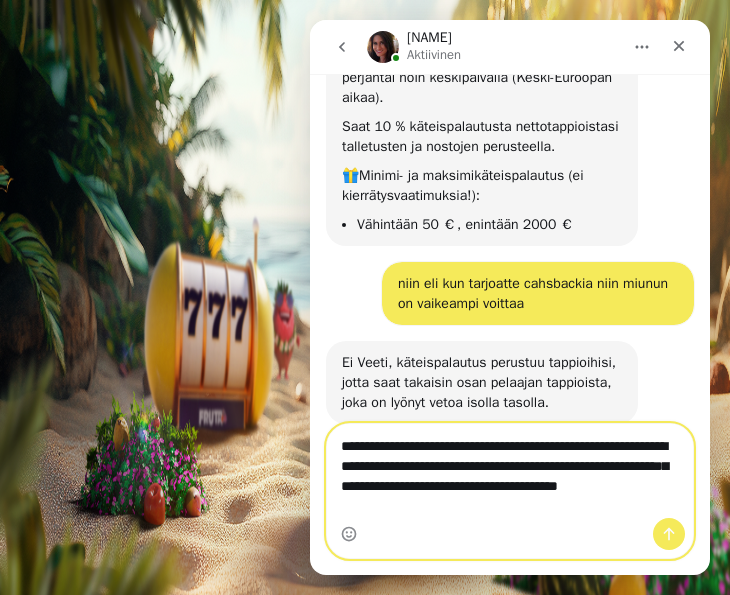 scroll, scrollTop: 1442, scrollLeft: 0, axis: vertical 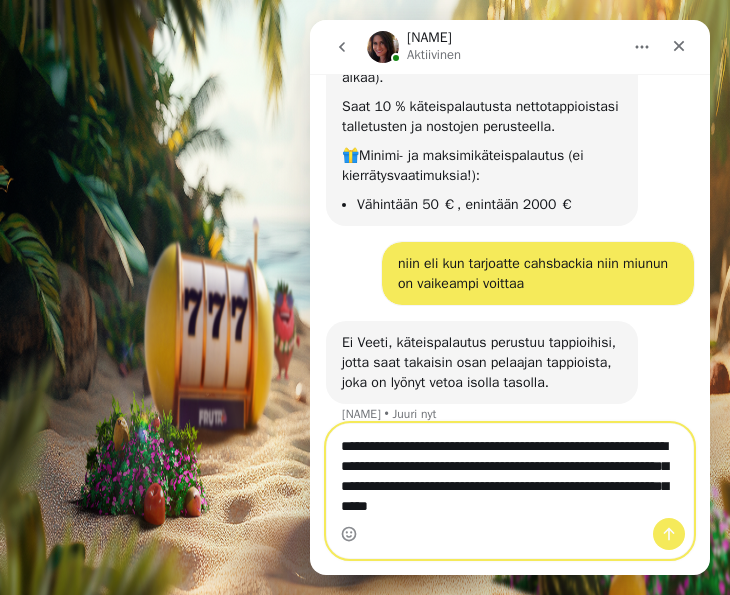 type on "**********" 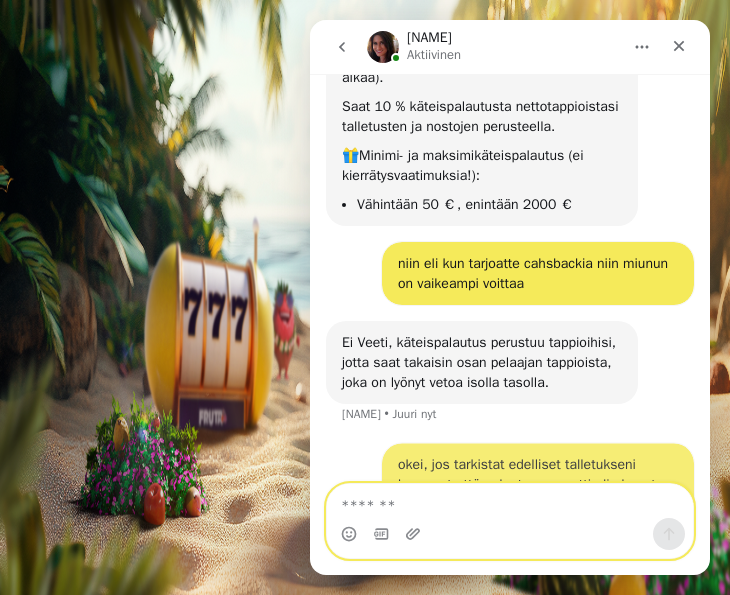 scroll, scrollTop: 1520, scrollLeft: 0, axis: vertical 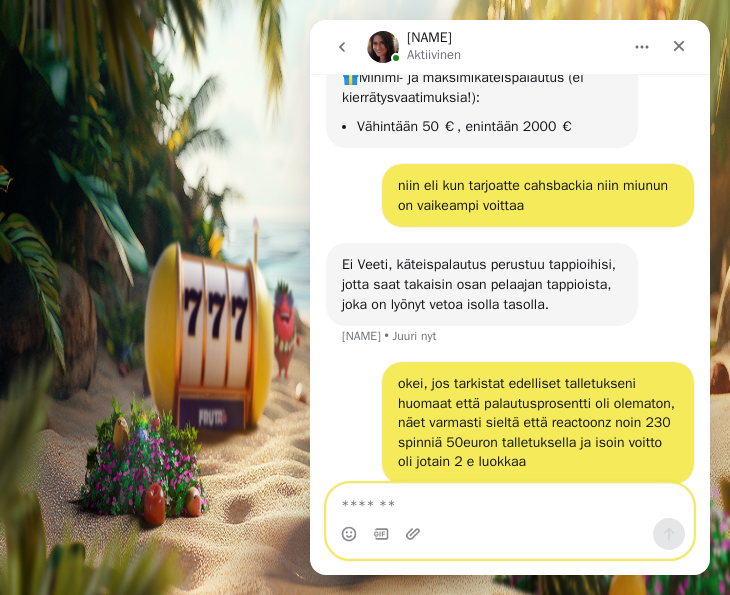 click at bounding box center [510, 501] 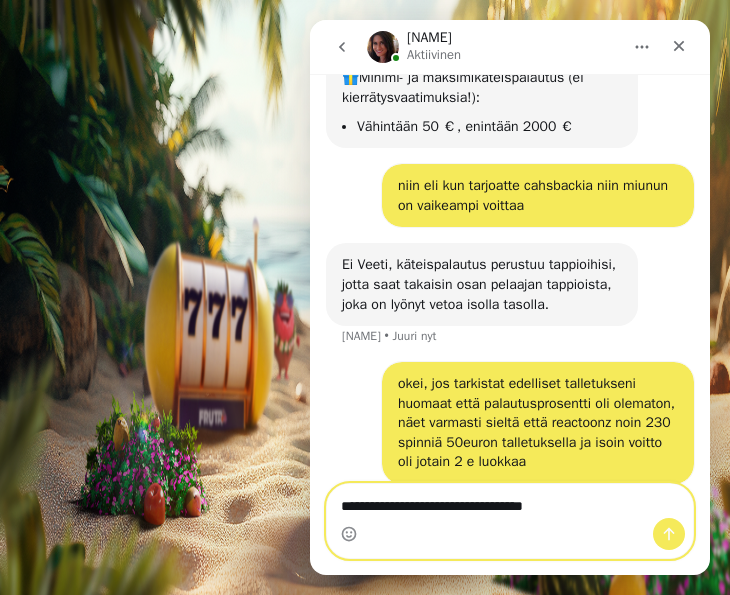 type on "**********" 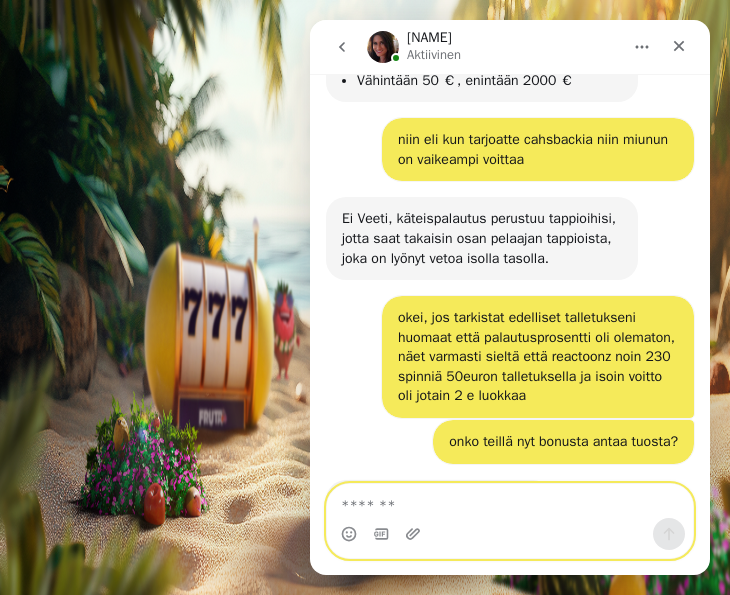 scroll, scrollTop: 1626, scrollLeft: 0, axis: vertical 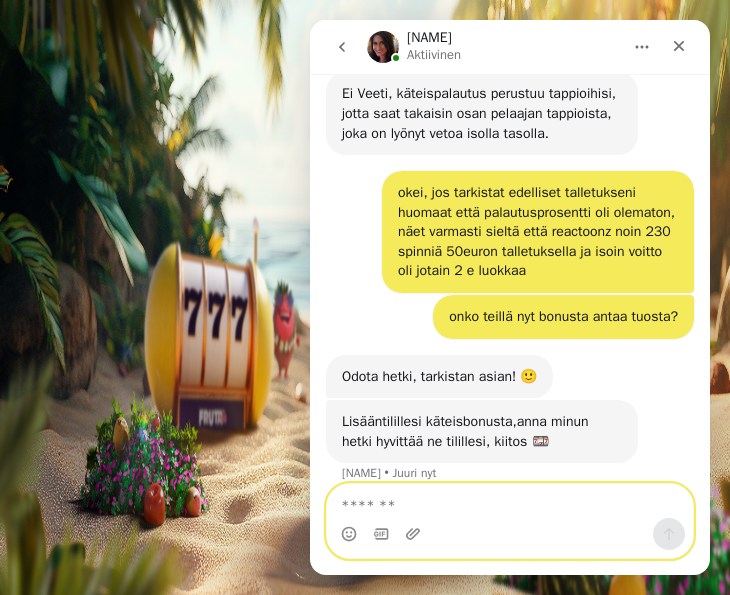 click at bounding box center [510, 501] 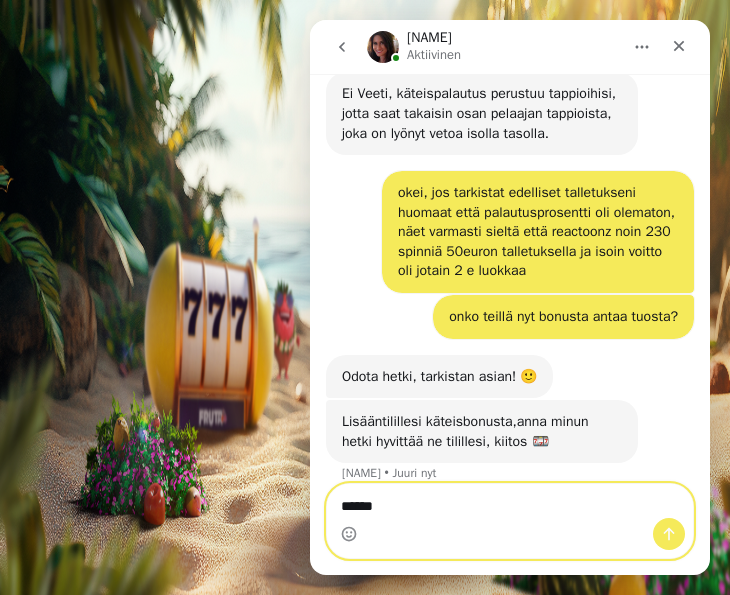 type on "*******" 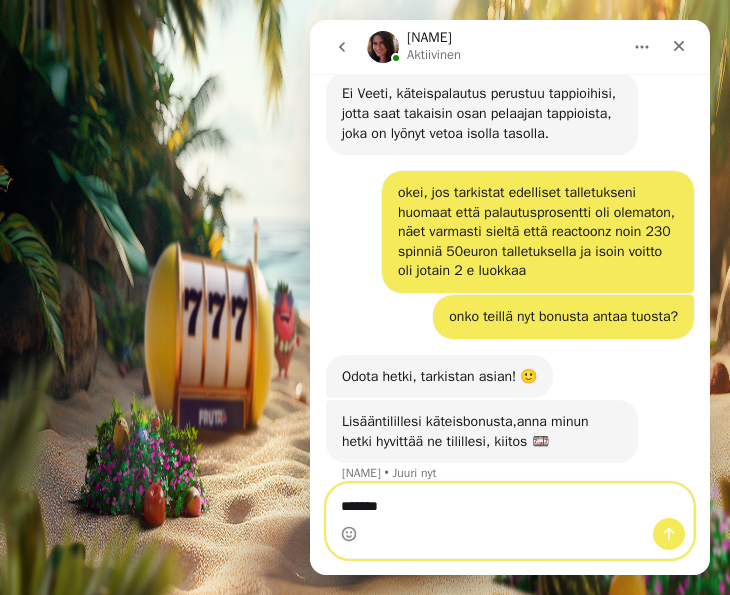 type 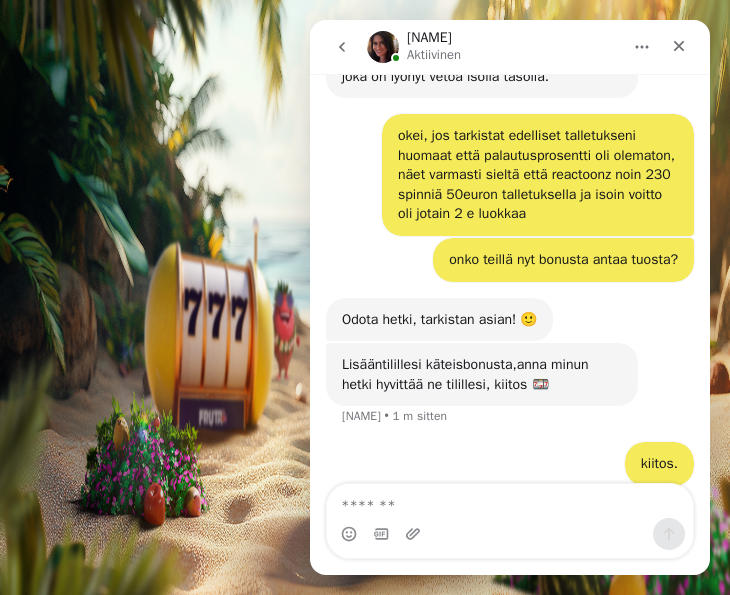 scroll, scrollTop: 1750, scrollLeft: 0, axis: vertical 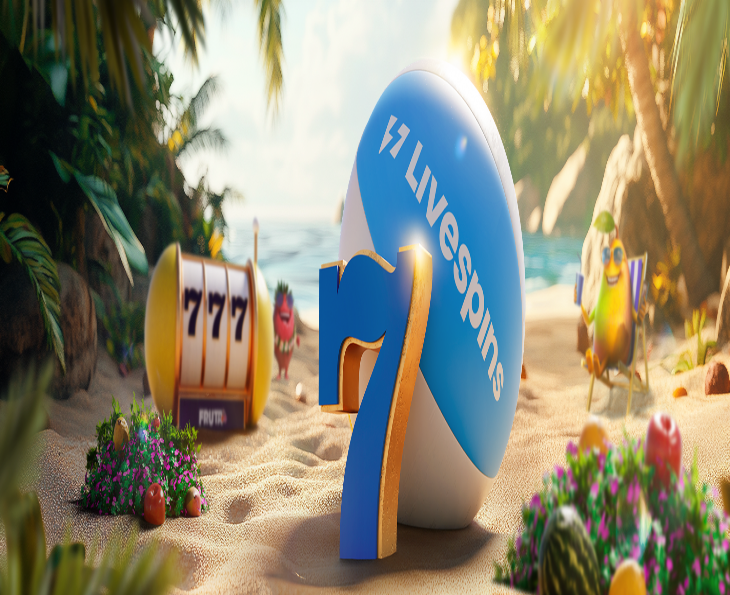 click at bounding box center (16, 241) 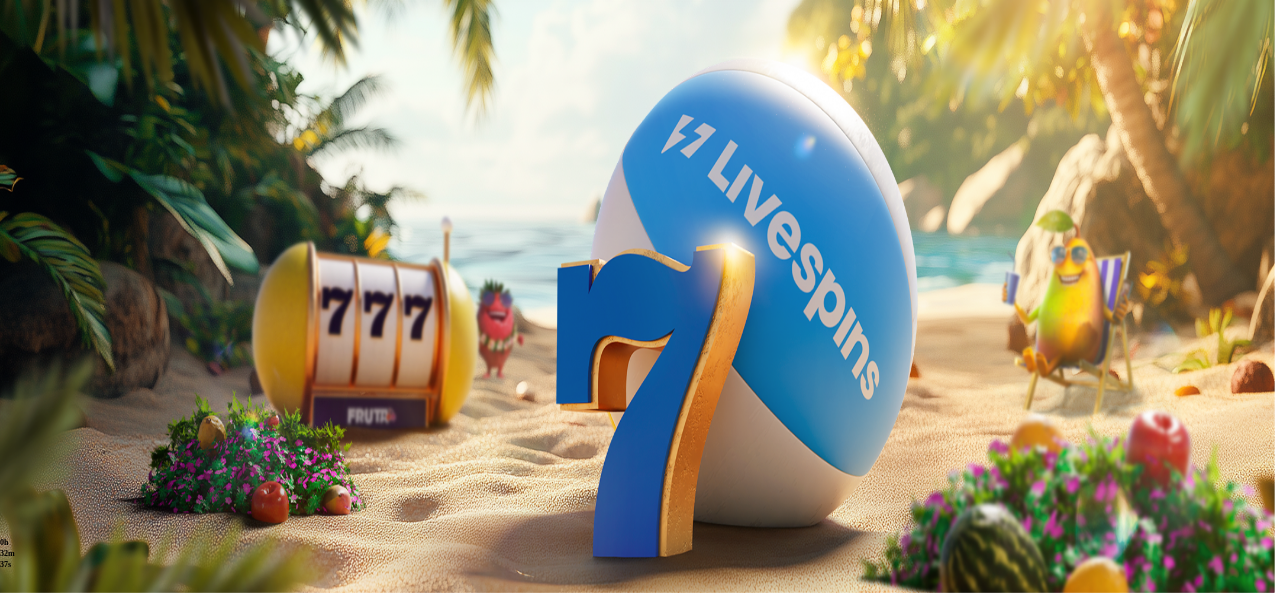 click at bounding box center [52, 363] 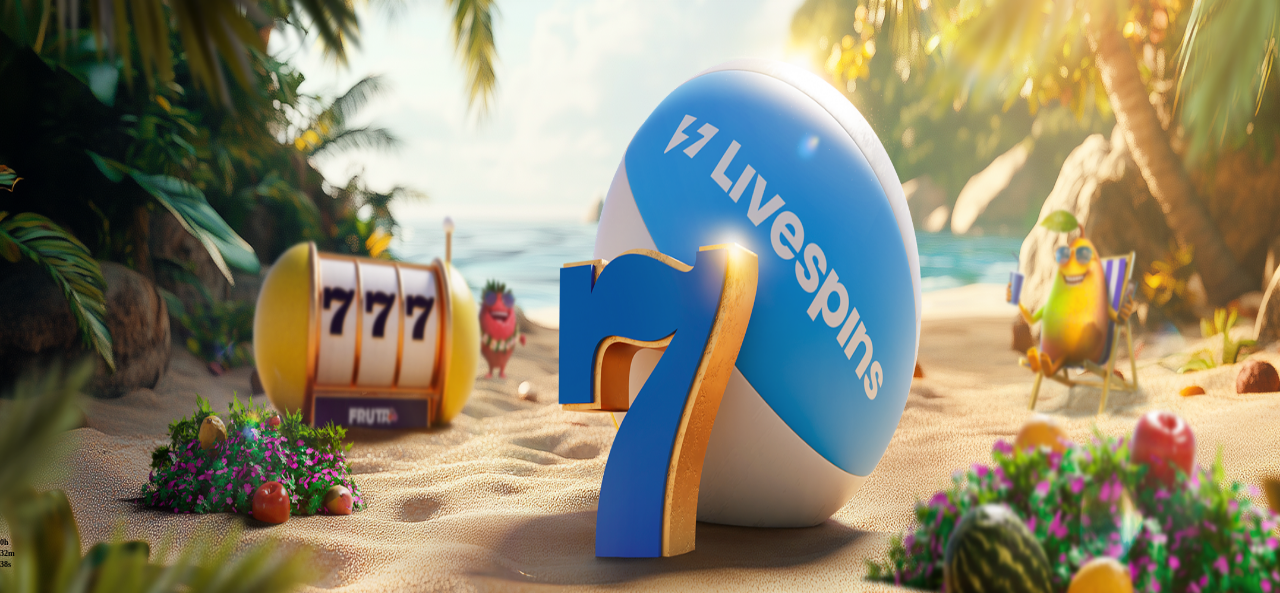 click on "€ 10.00" at bounding box center [134, 649] 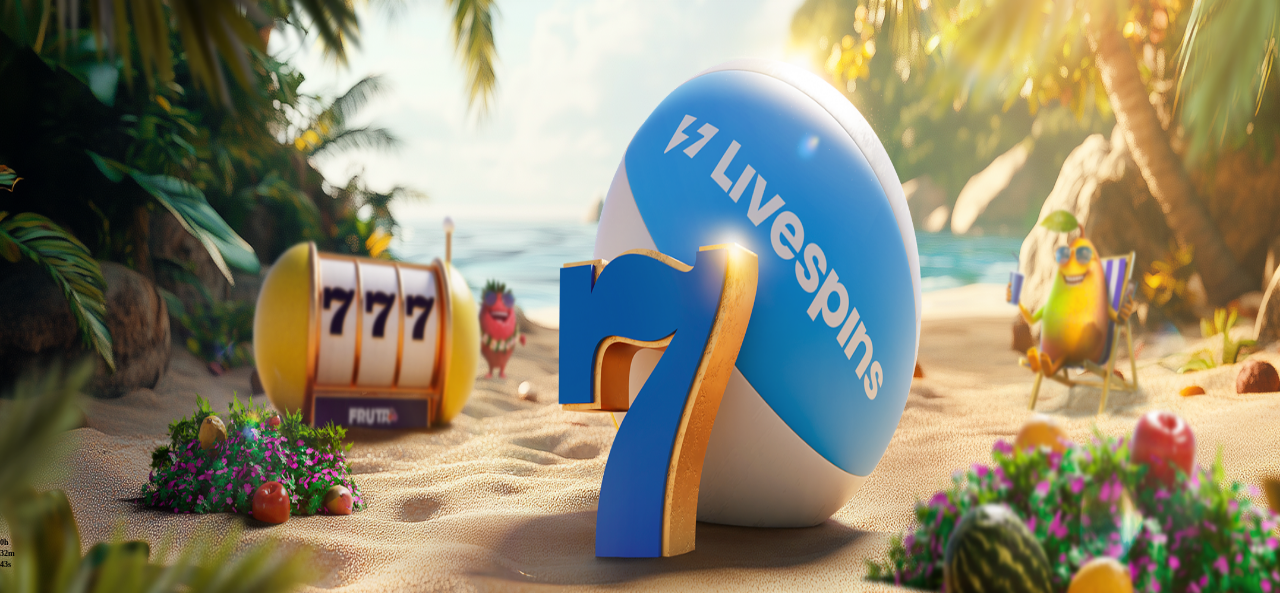 click at bounding box center (16, 466) 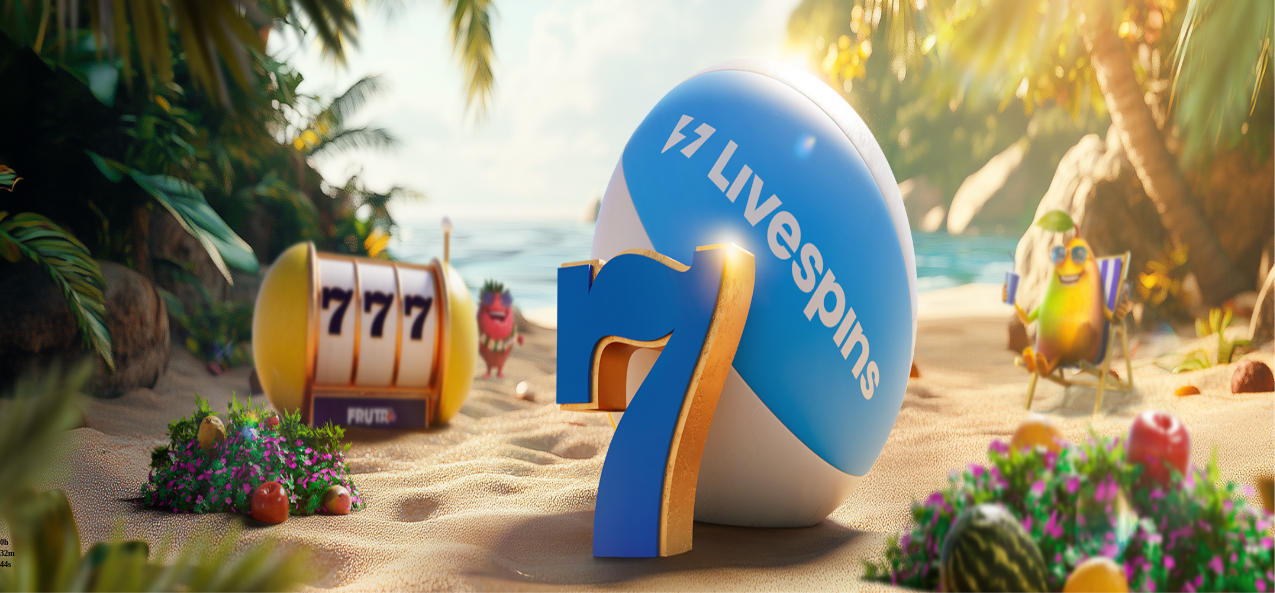 click on "Pelaa nyt" at bounding box center [77, 974] 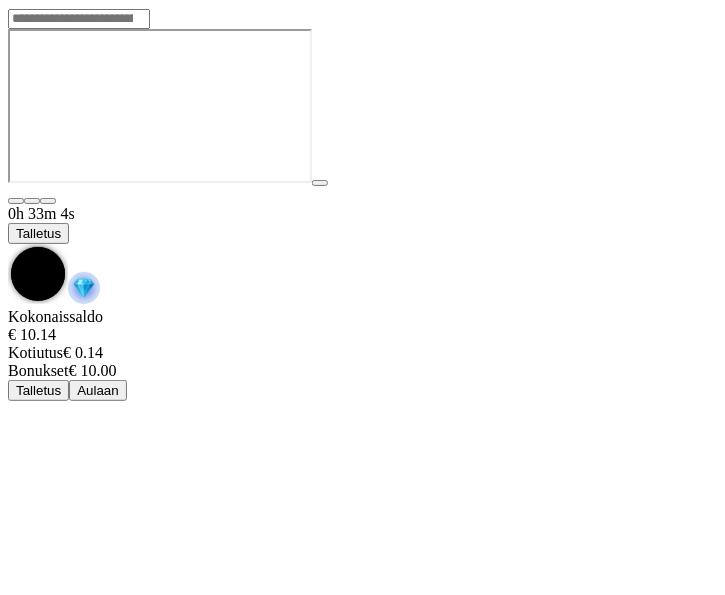 scroll, scrollTop: 26, scrollLeft: 0, axis: vertical 